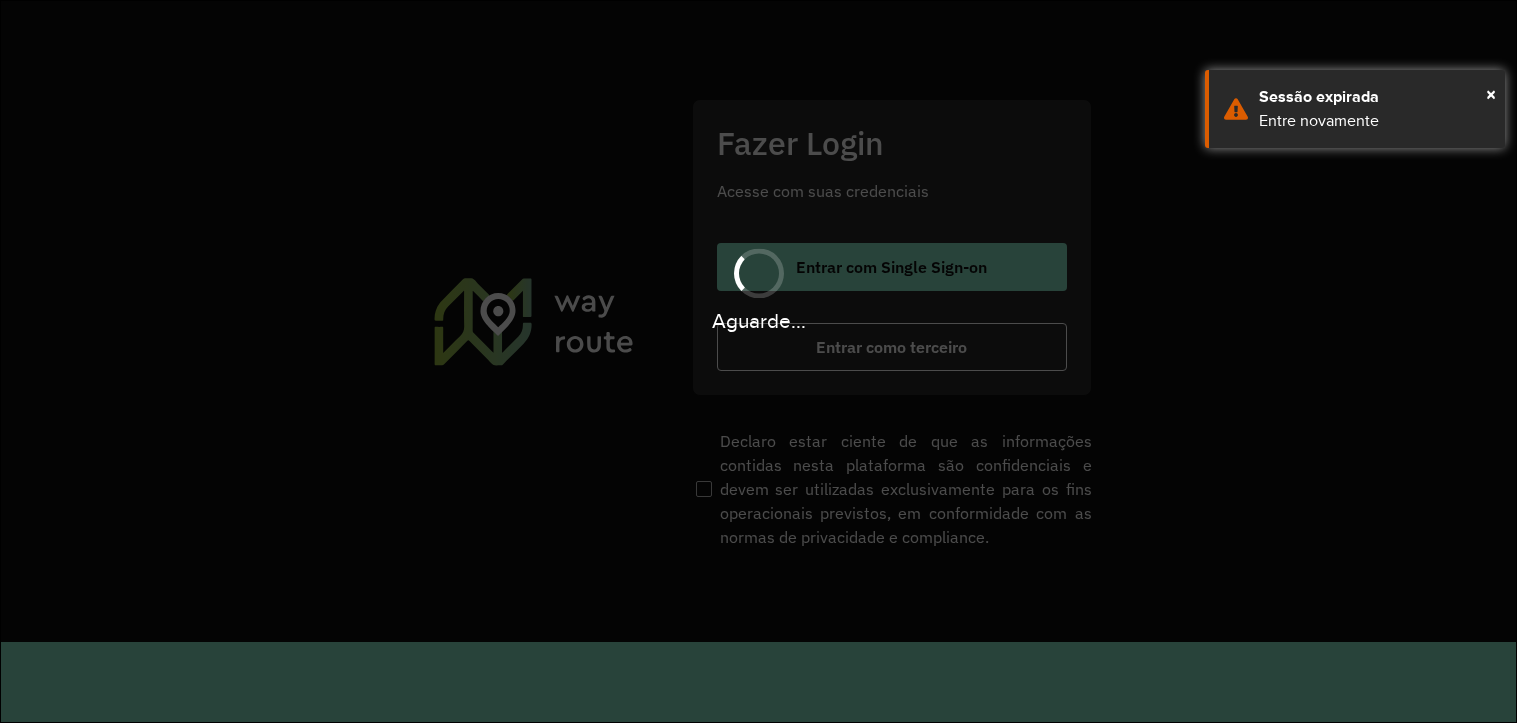 scroll, scrollTop: 0, scrollLeft: 0, axis: both 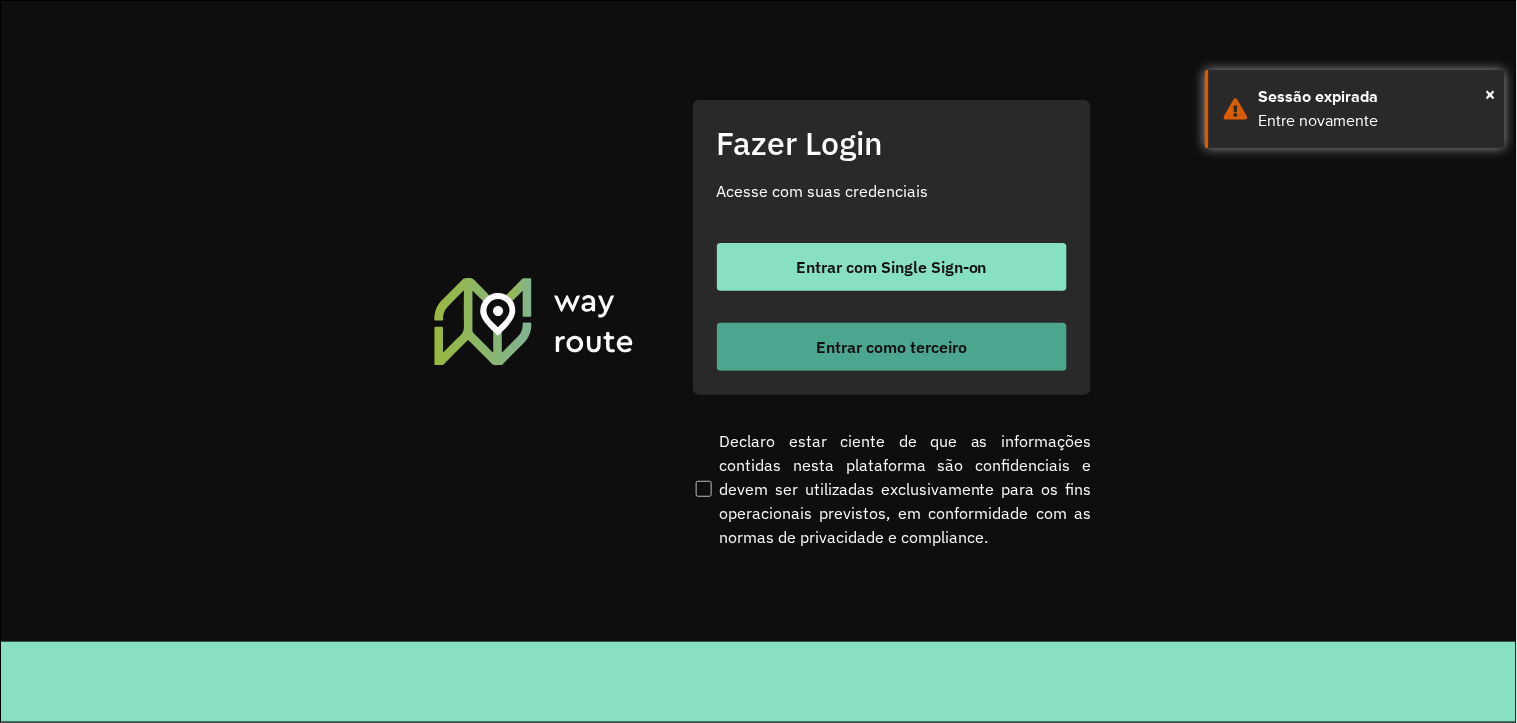 click on "Entrar como terceiro" at bounding box center [892, 347] 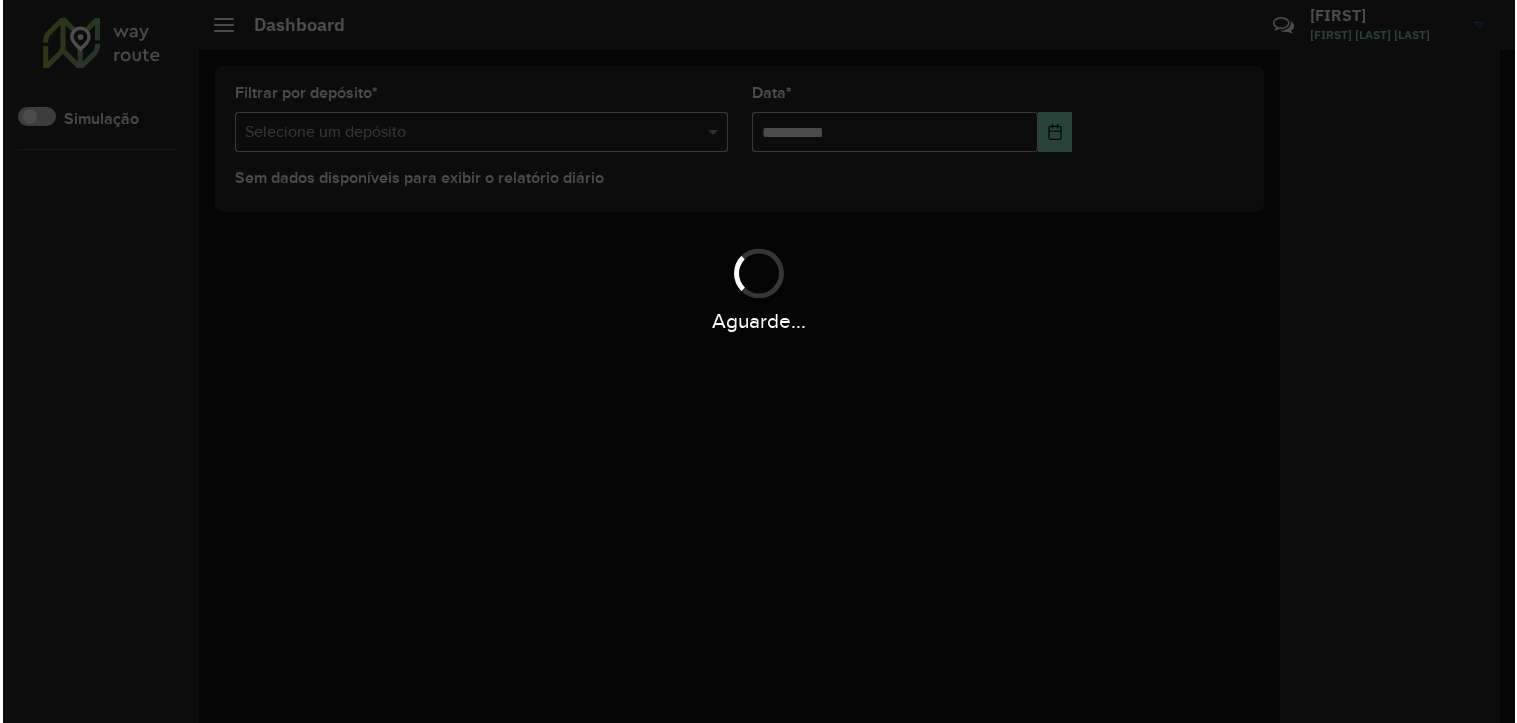 scroll, scrollTop: 0, scrollLeft: 0, axis: both 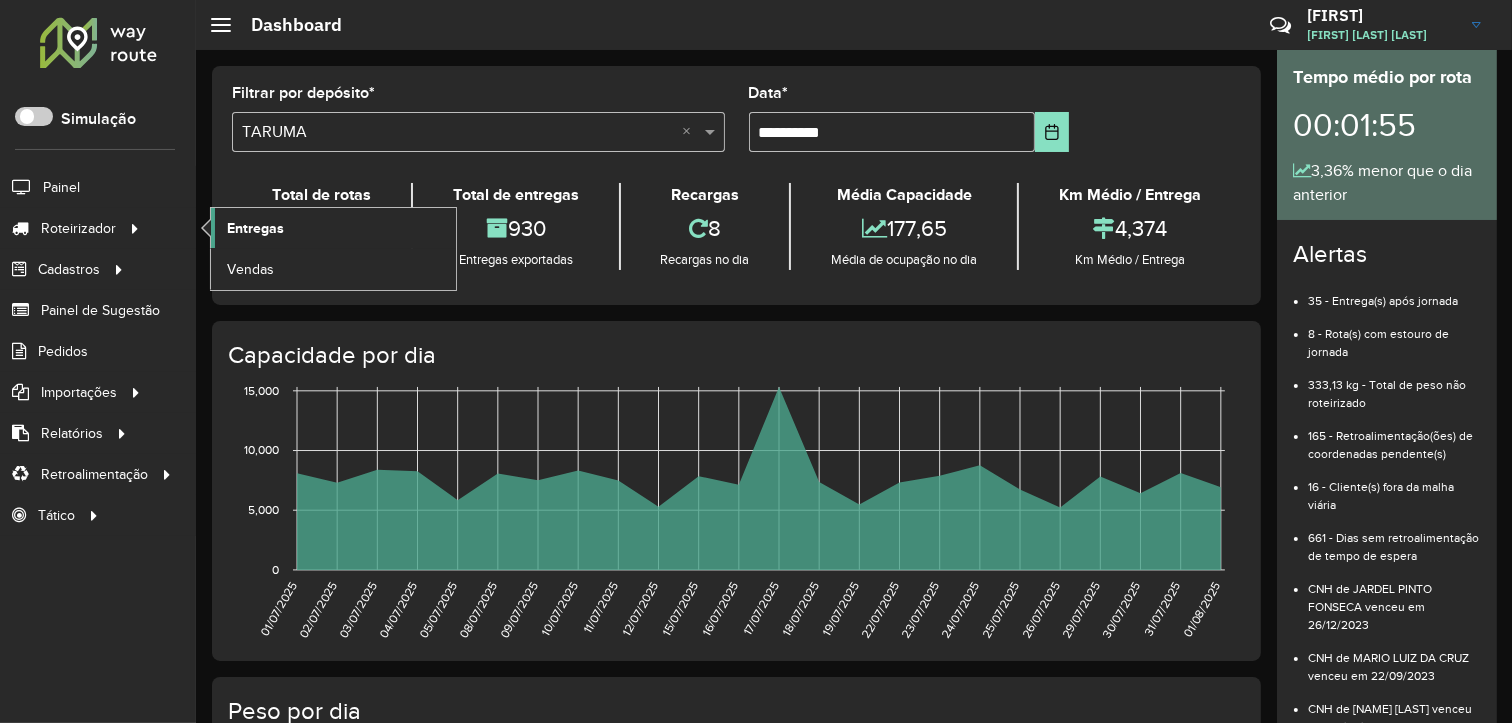 click on "Entregas" 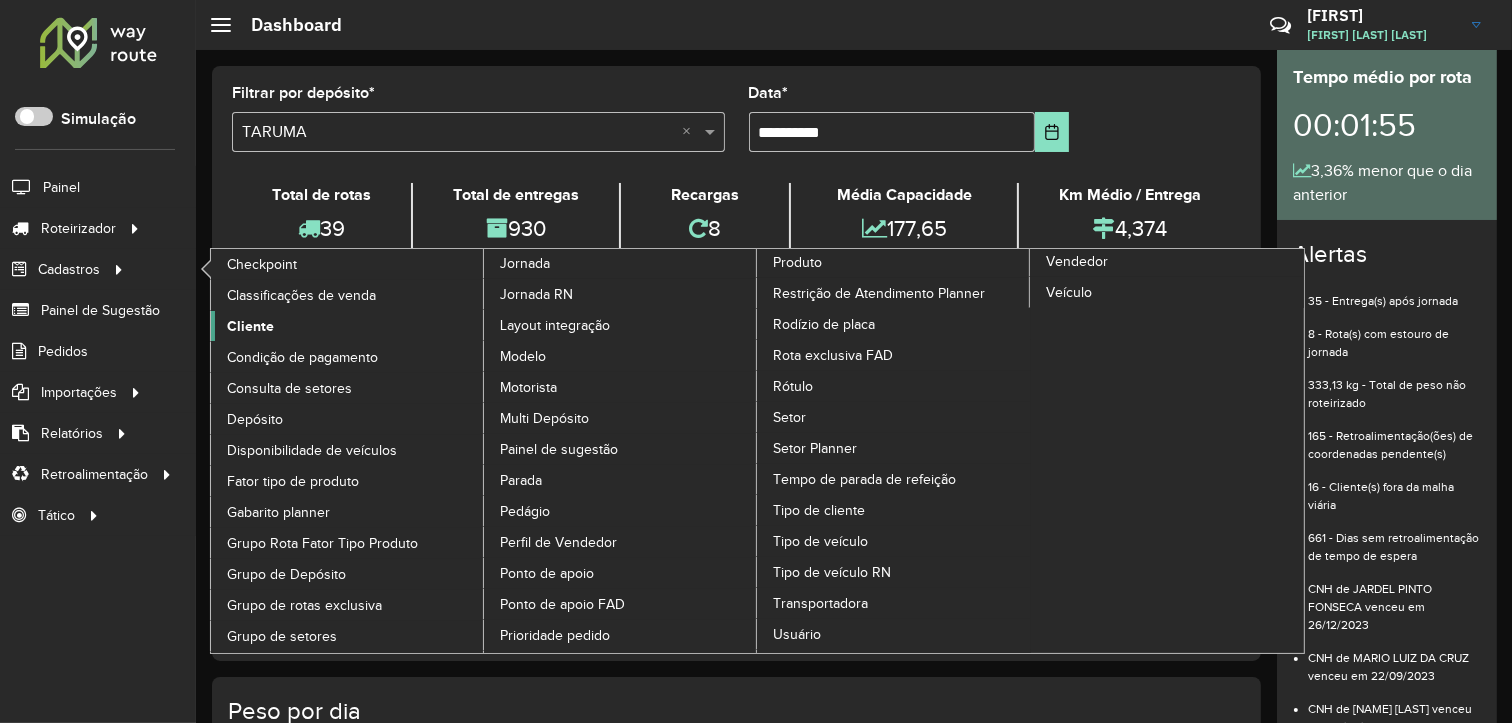 click on "Cliente" 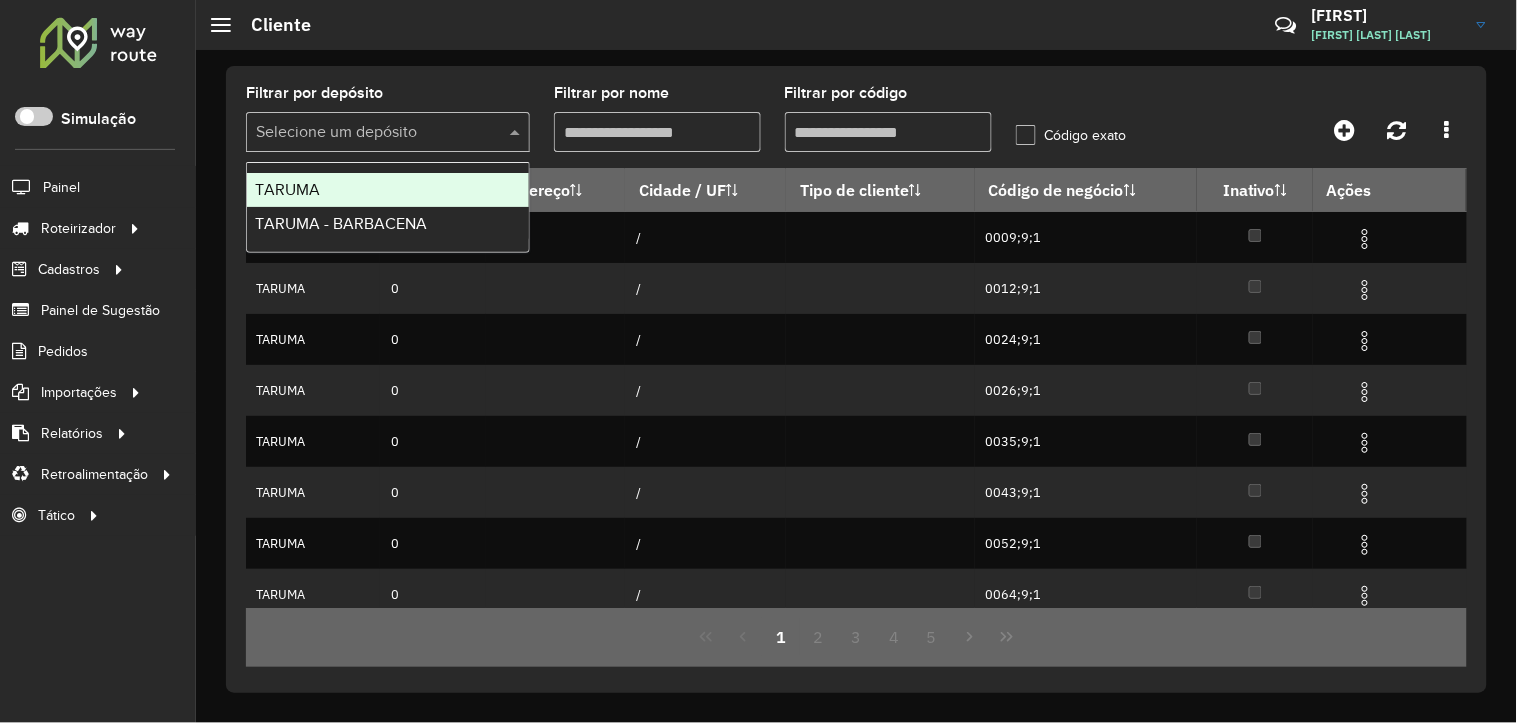 click at bounding box center [368, 133] 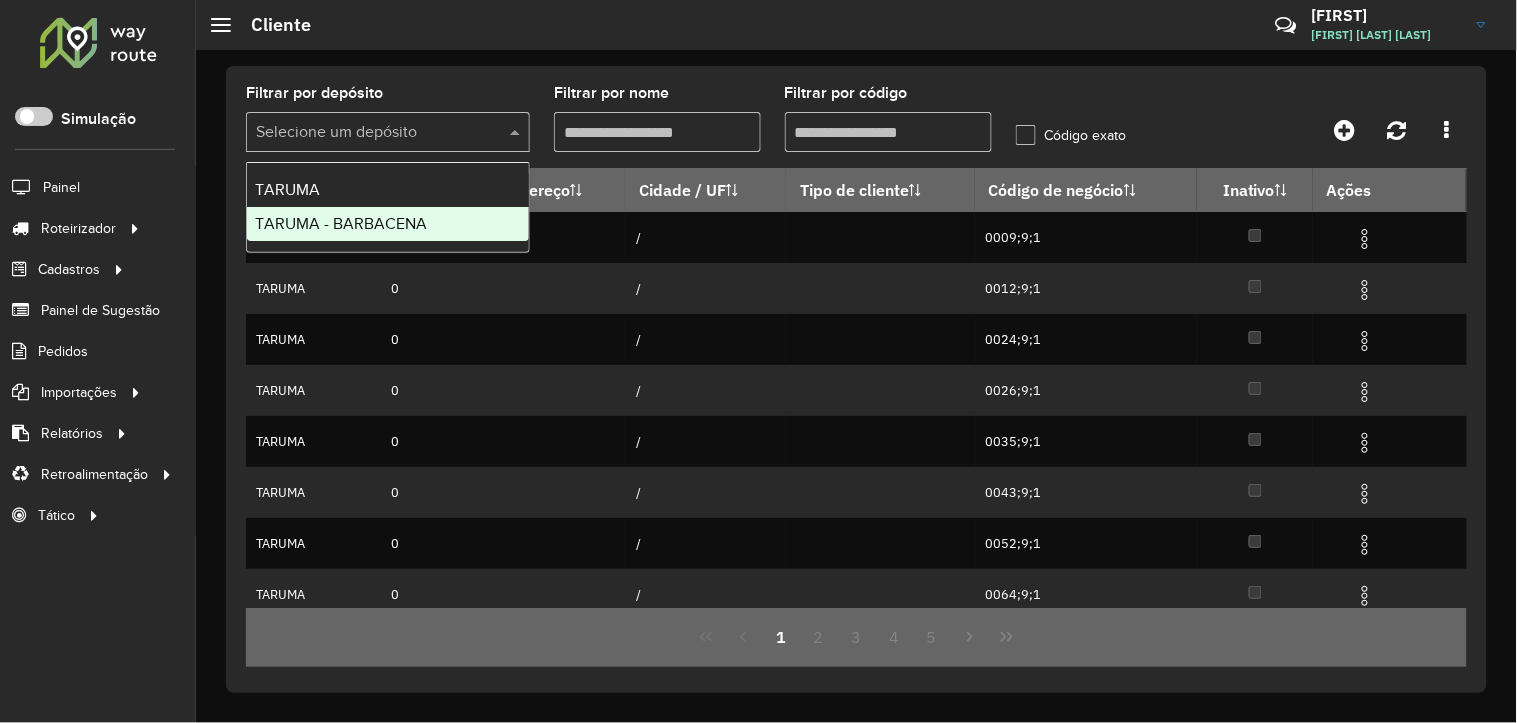 click on "TARUMA - BARBACENA" at bounding box center (341, 223) 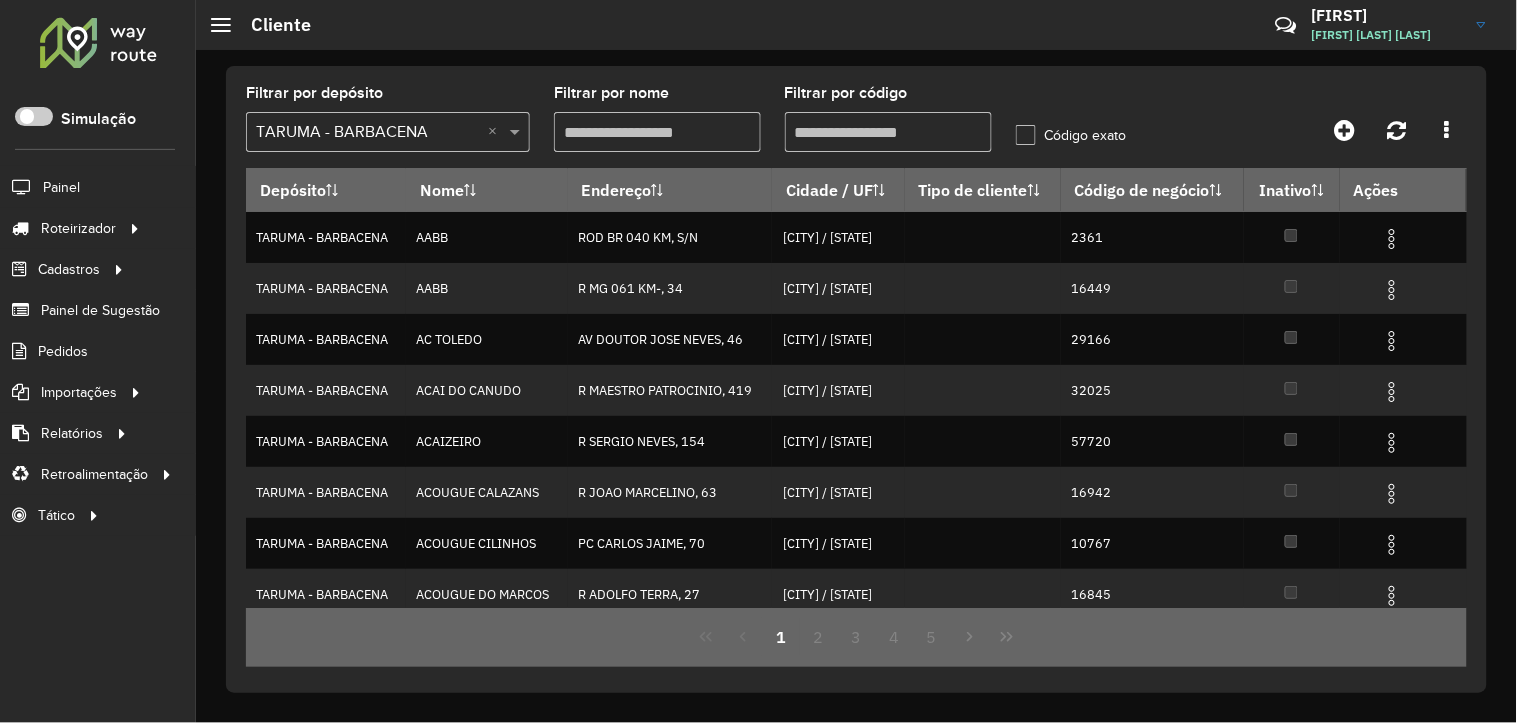 click on "Filtrar por código" at bounding box center (888, 132) 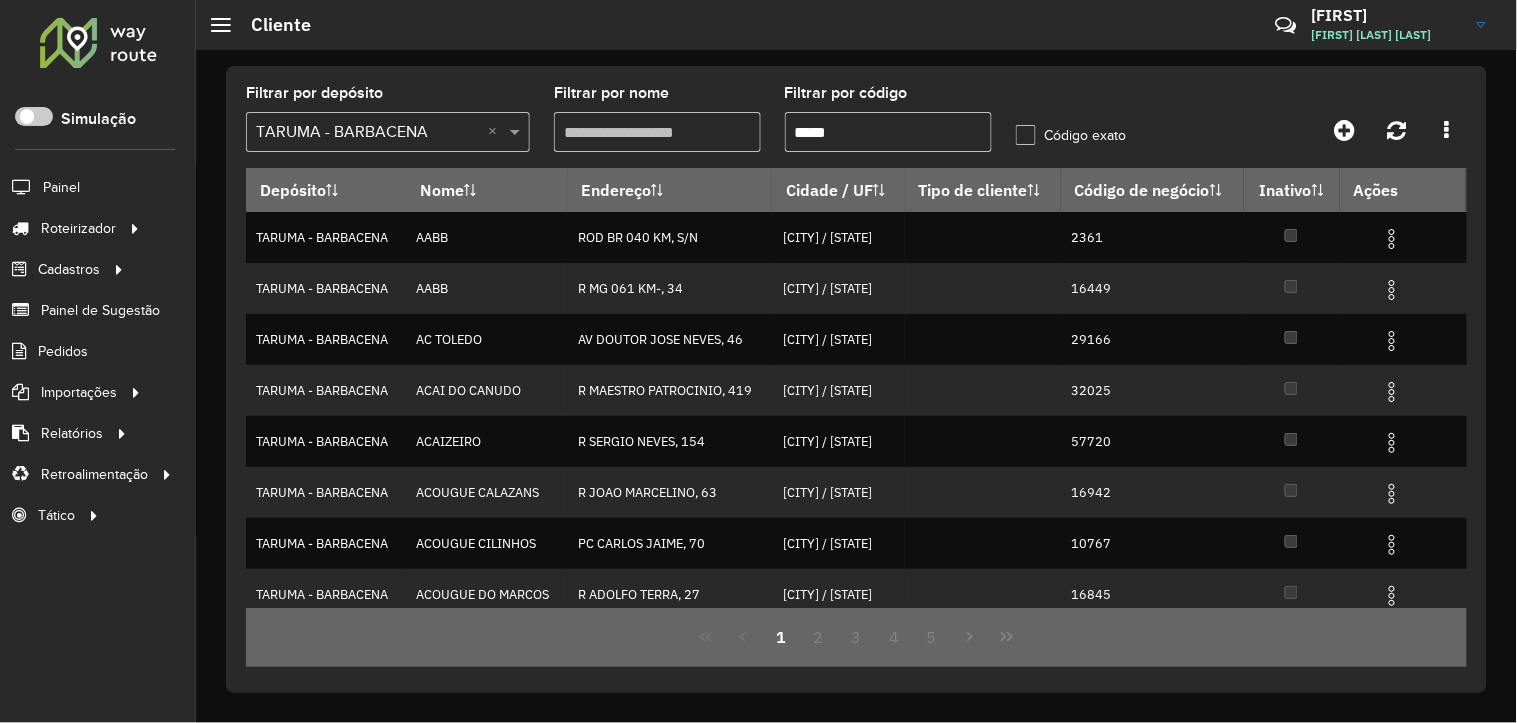 type on "*****" 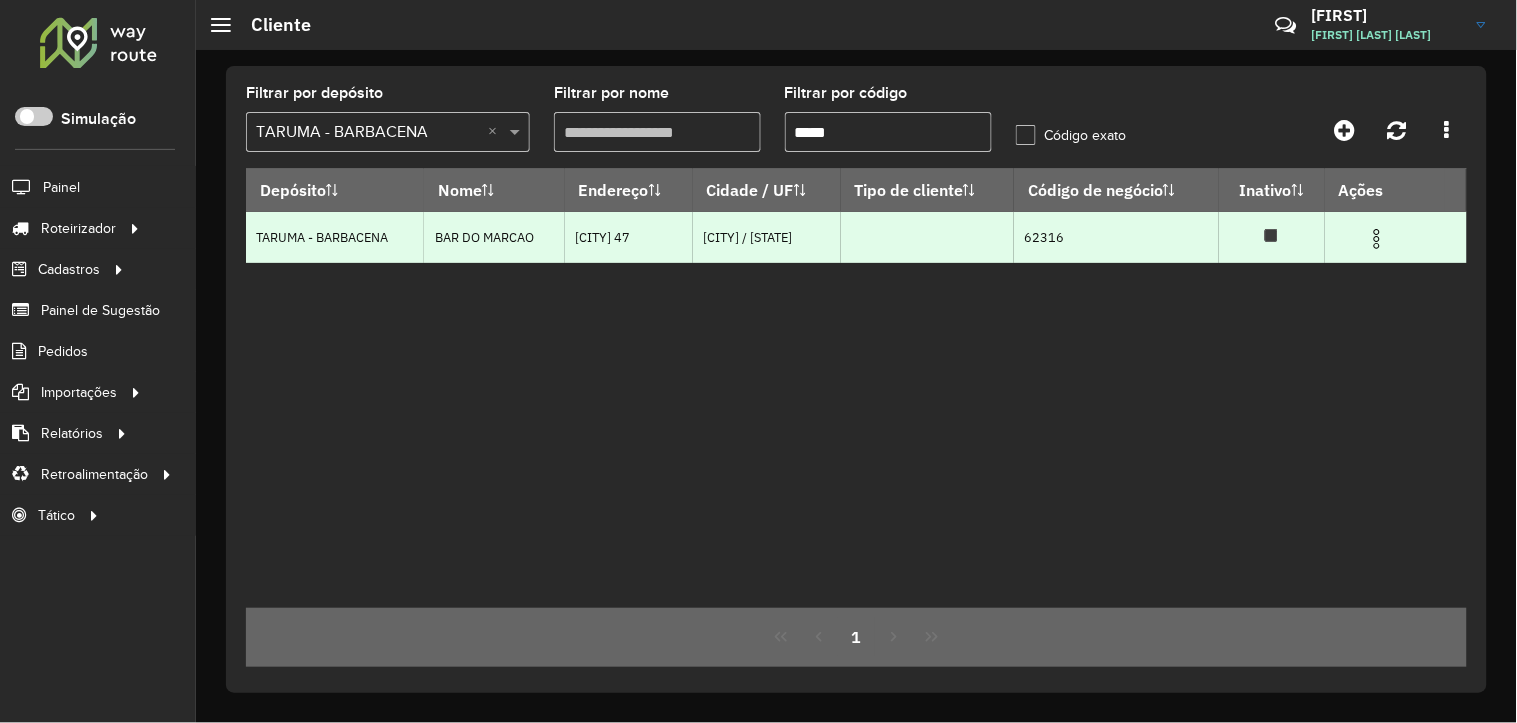 click at bounding box center [1377, 239] 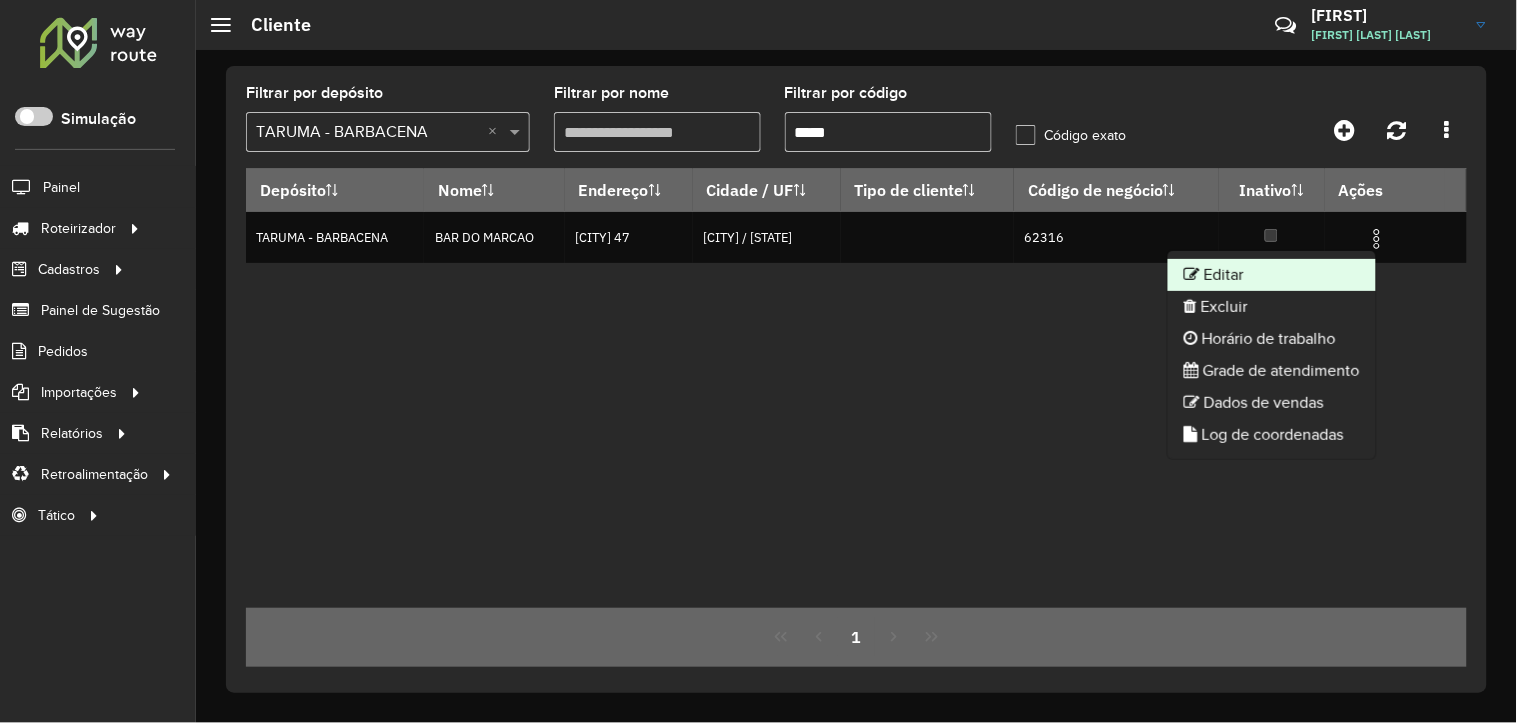 click on "Editar" 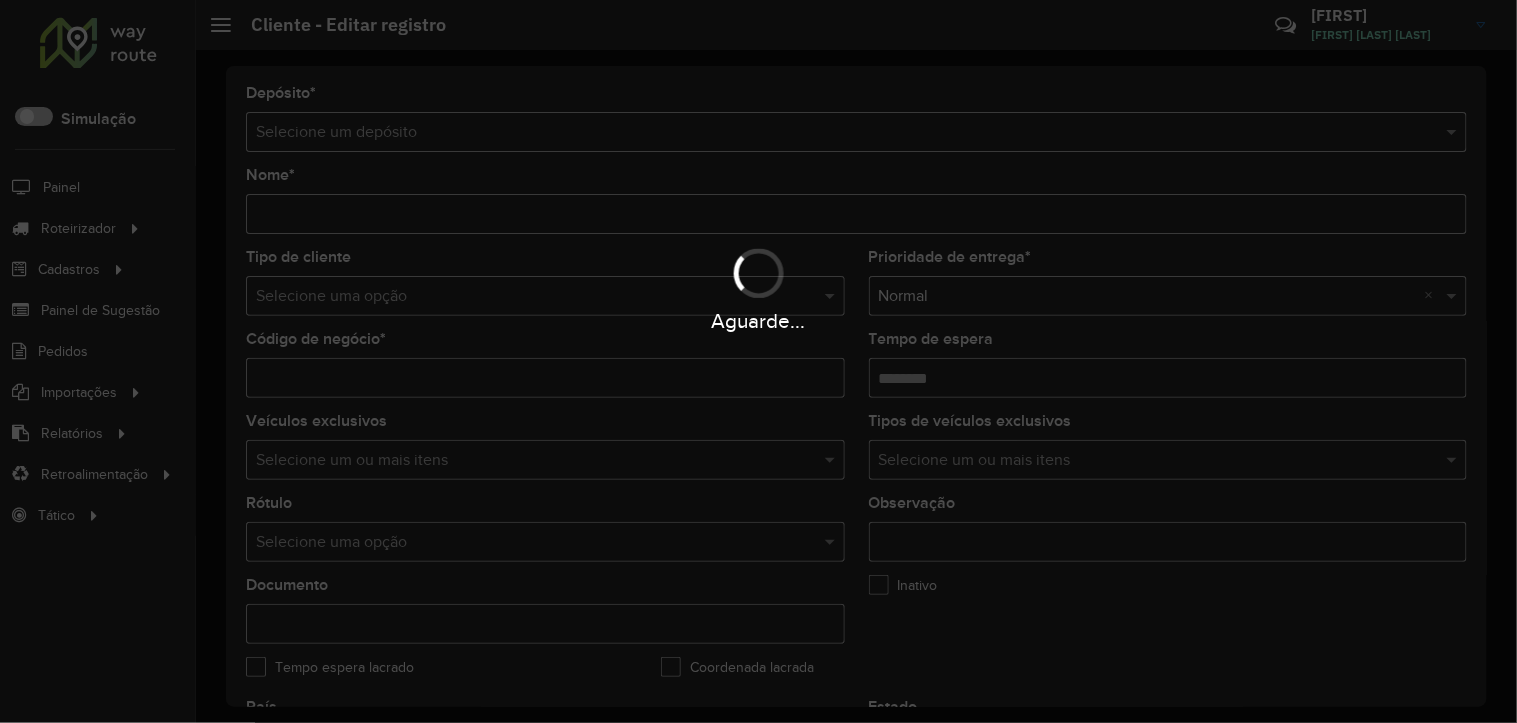 type on "**********" 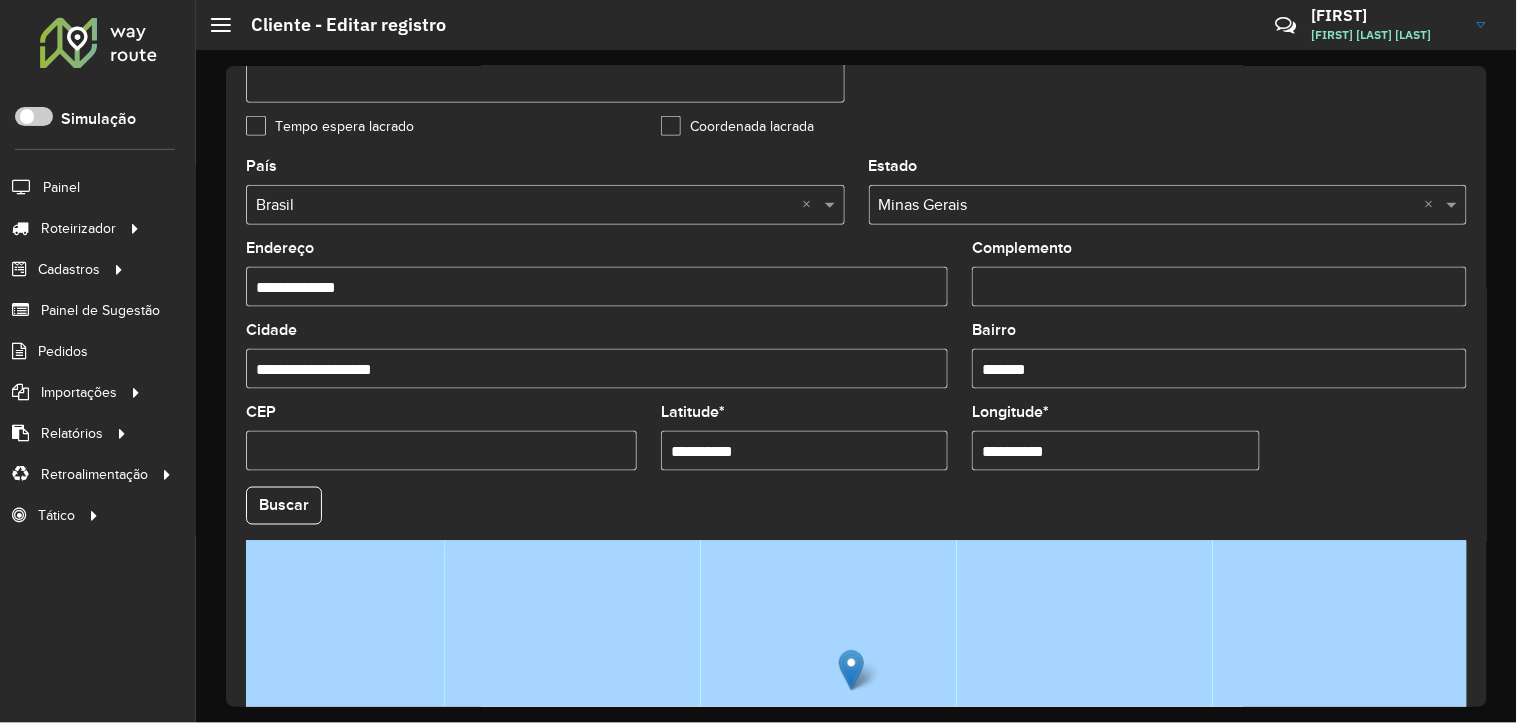scroll, scrollTop: 555, scrollLeft: 0, axis: vertical 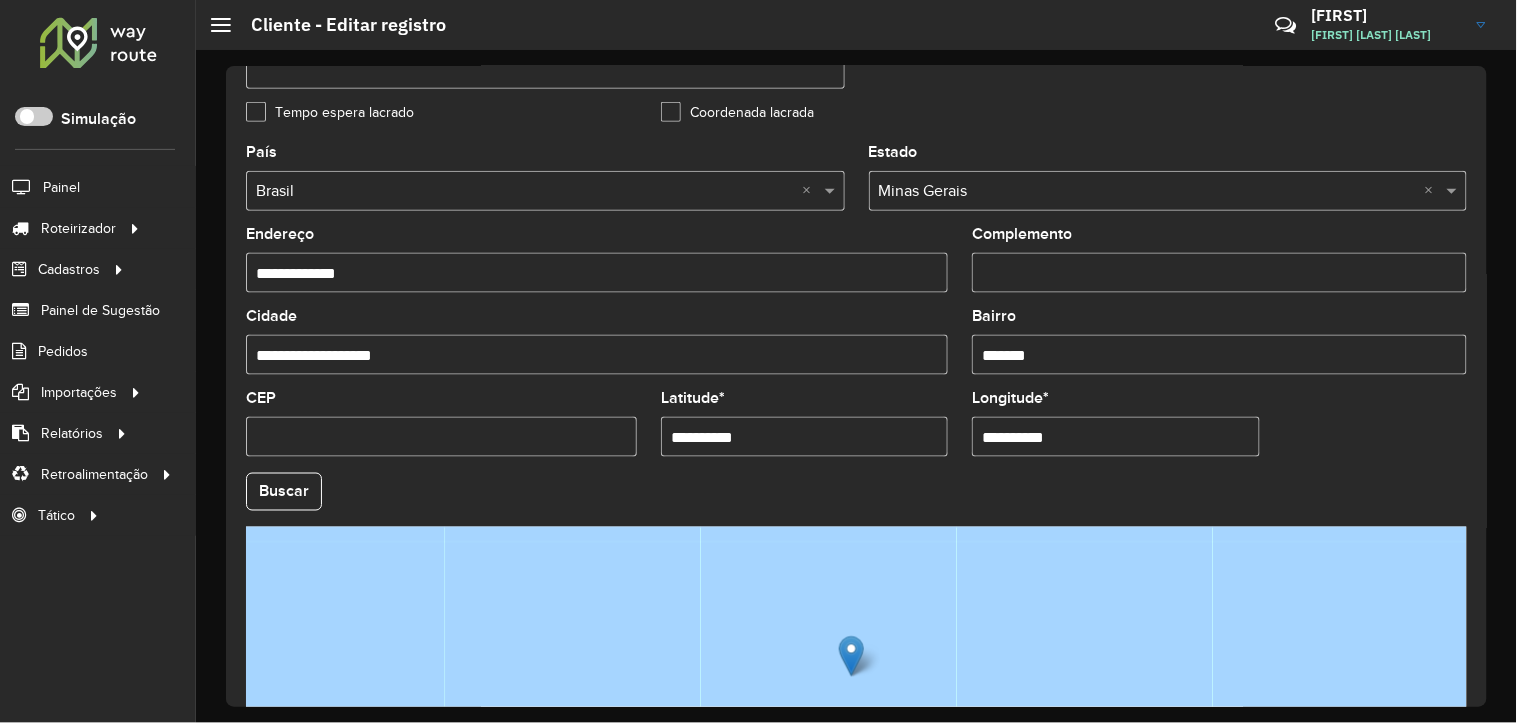 drag, startPoint x: 785, startPoint y: 445, endPoint x: 378, endPoint y: 411, distance: 408.41766 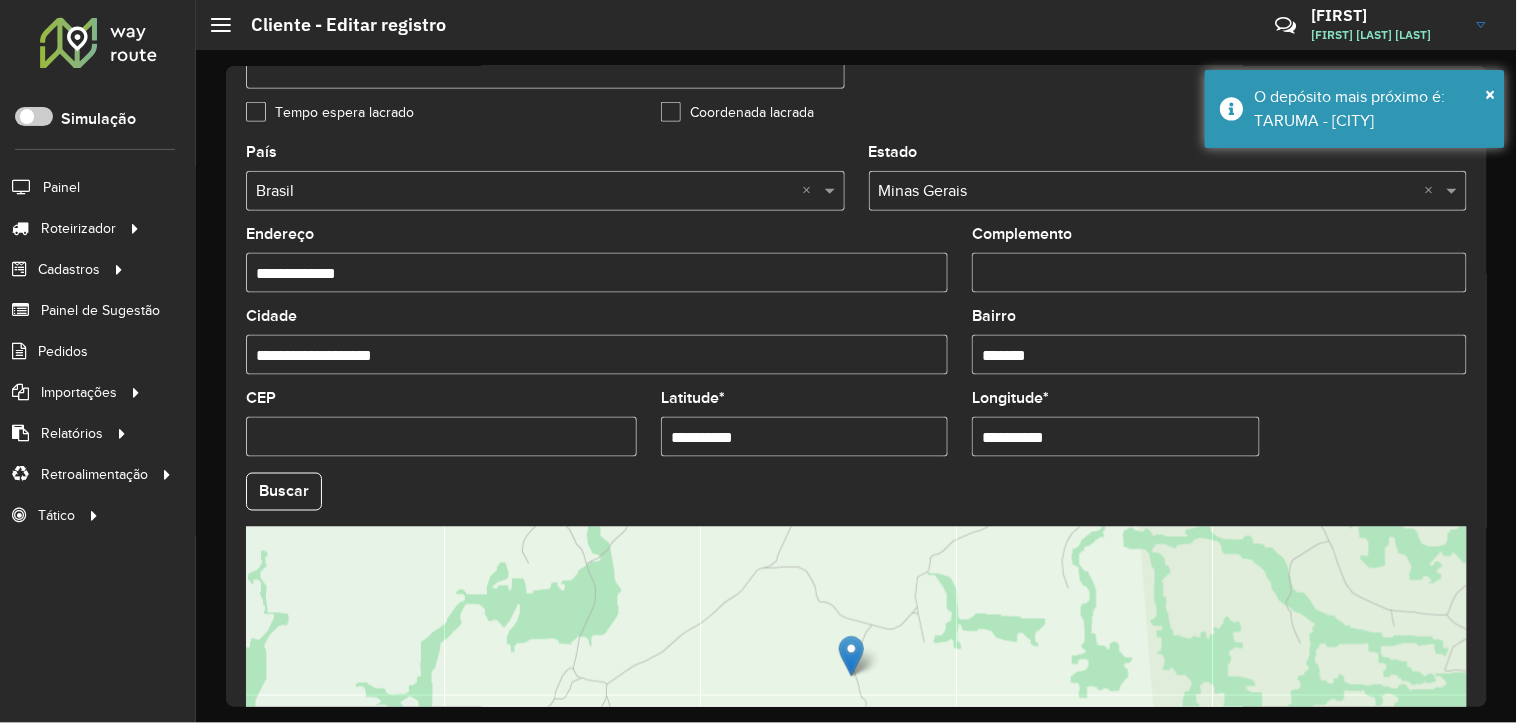 drag, startPoint x: 1095, startPoint y: 441, endPoint x: 868, endPoint y: 442, distance: 227.0022 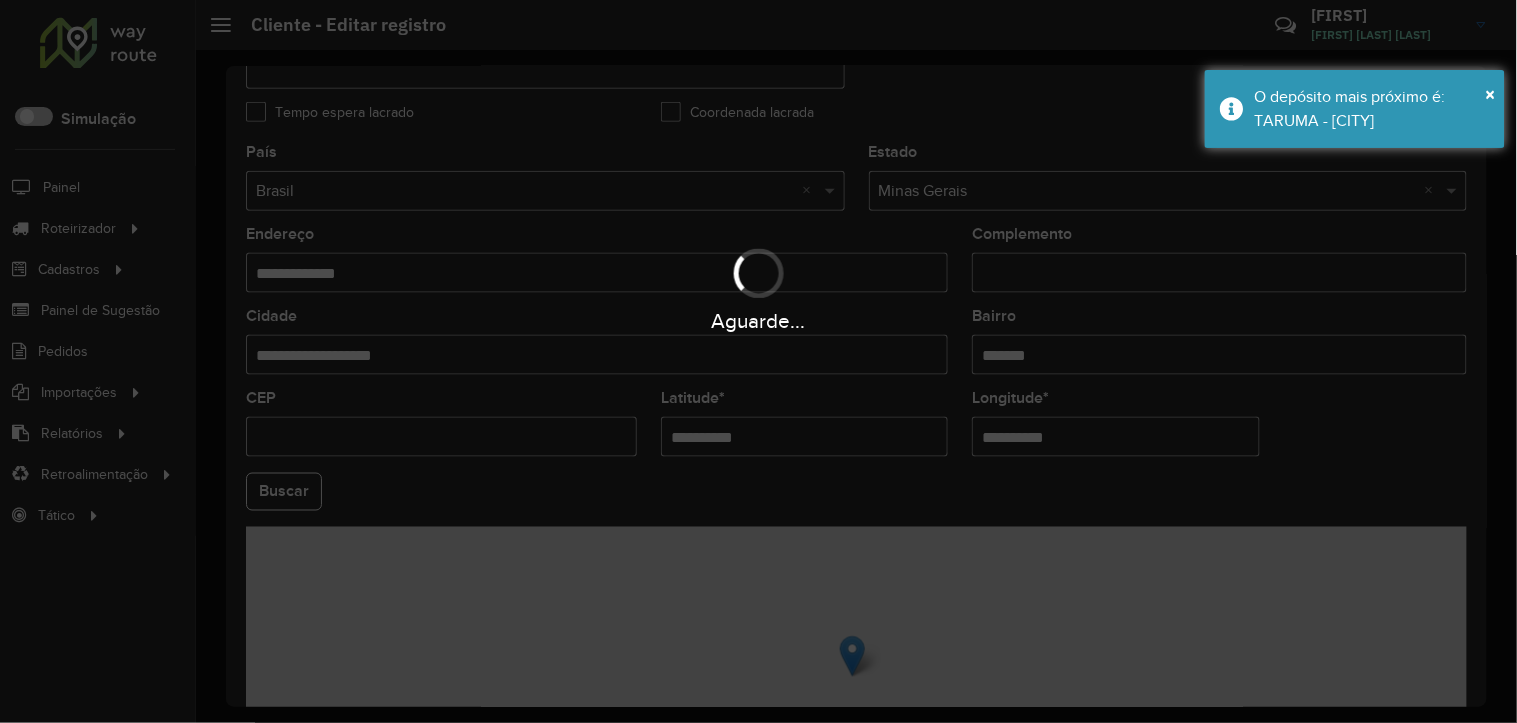 click on "Aguarde...  Pop-up bloqueado!  Seu navegador bloqueou automáticamente a abertura de uma nova janela.   Acesse as configurações e adicione o endereço do sistema a lista de permissão.   Fechar  Roteirizador AmbevTech Simulação Painel Roteirizador Entregas Vendas Cadastros Checkpoint Classificações de venda Cliente Condição de pagamento Consulta de setores Depósito Disponibilidade de veículos Fator tipo de produto Gabarito planner Grupo Rota Fator Tipo Produto Grupo de Depósito Grupo de rotas exclusiva Grupo de setores Jornada Jornada RN Layout integração Modelo Motorista Multi Depósito Painel de sugestão Parada Pedágio Perfil de Vendedor Ponto de apoio Ponto de apoio FAD Prioridade pedido Produto Restrição de Atendimento Planner Rodízio de placa Rota exclusiva FAD Rótulo Setor Setor Planner Tempo de parada de refeição Tipo de cliente Tipo de veículo Tipo de veículo RN Transportadora Usuário Vendedor Veículo Painel de Sugestão Pedidos Importações Classificação e volume de venda" at bounding box center [758, 361] 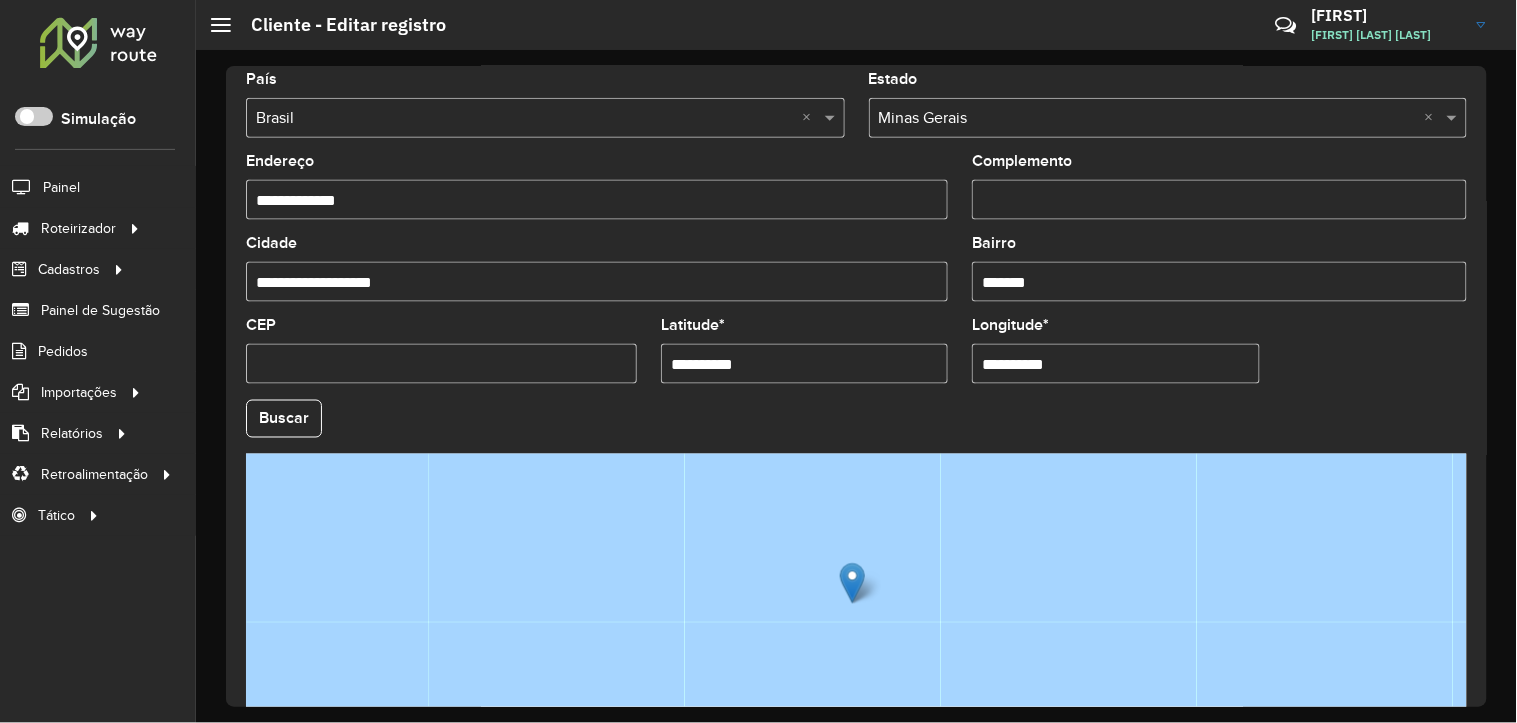 scroll, scrollTop: 666, scrollLeft: 0, axis: vertical 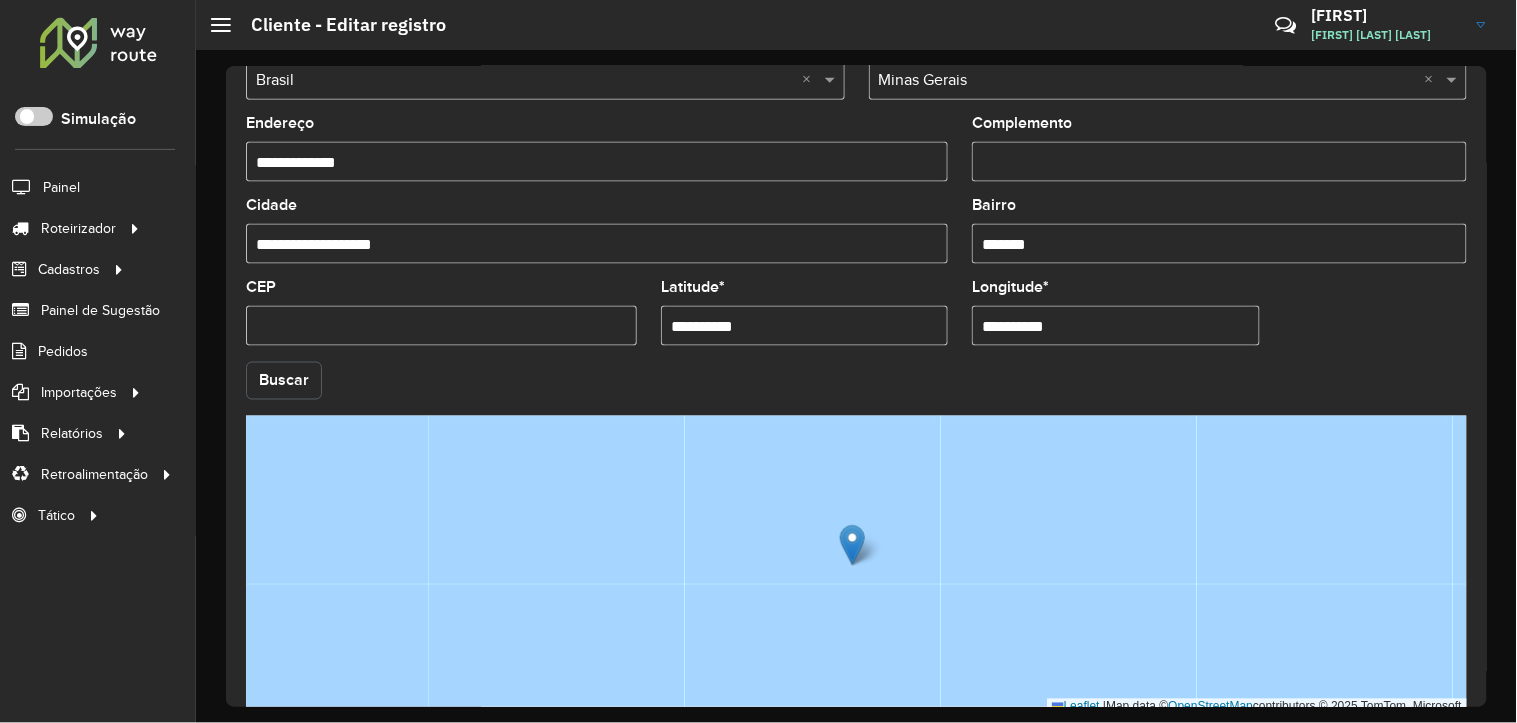 click on "Buscar" 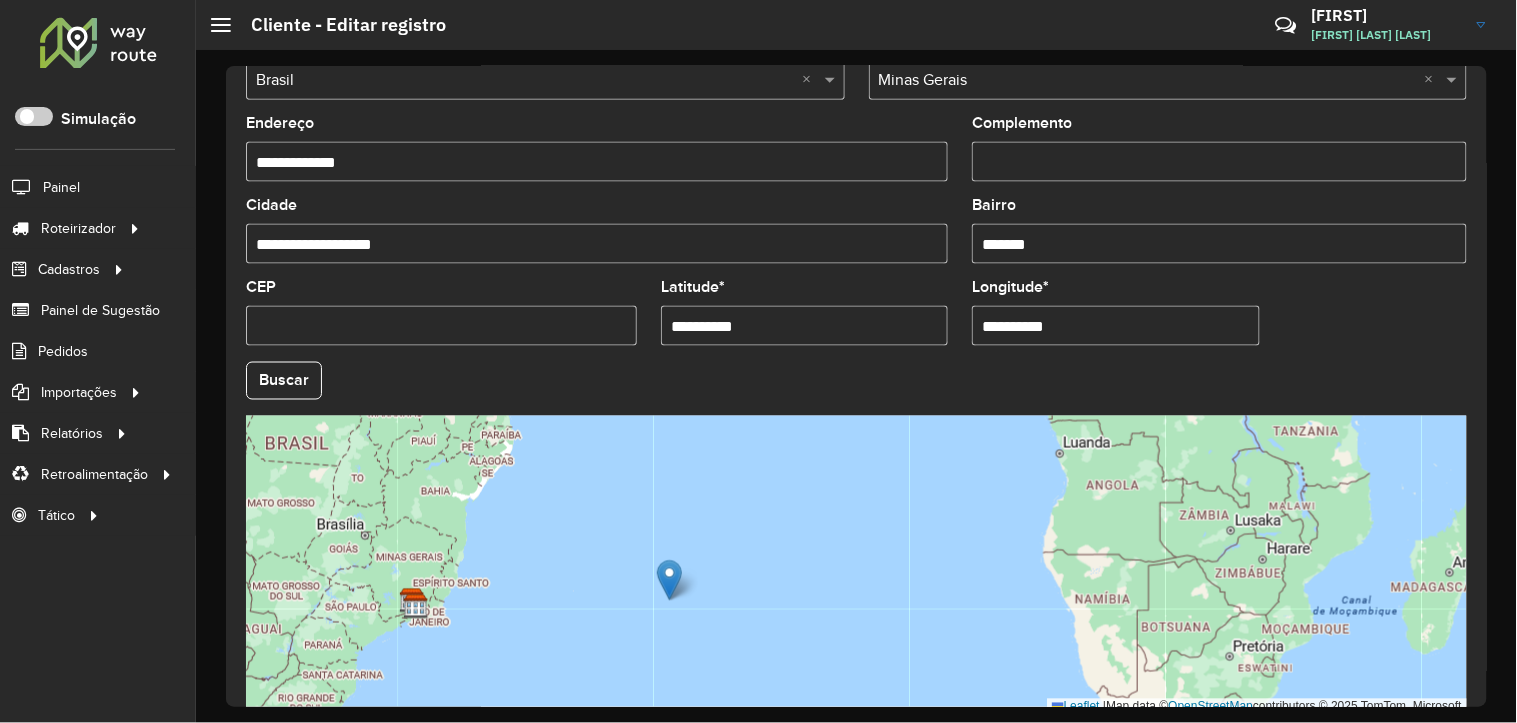 scroll, scrollTop: 678, scrollLeft: 0, axis: vertical 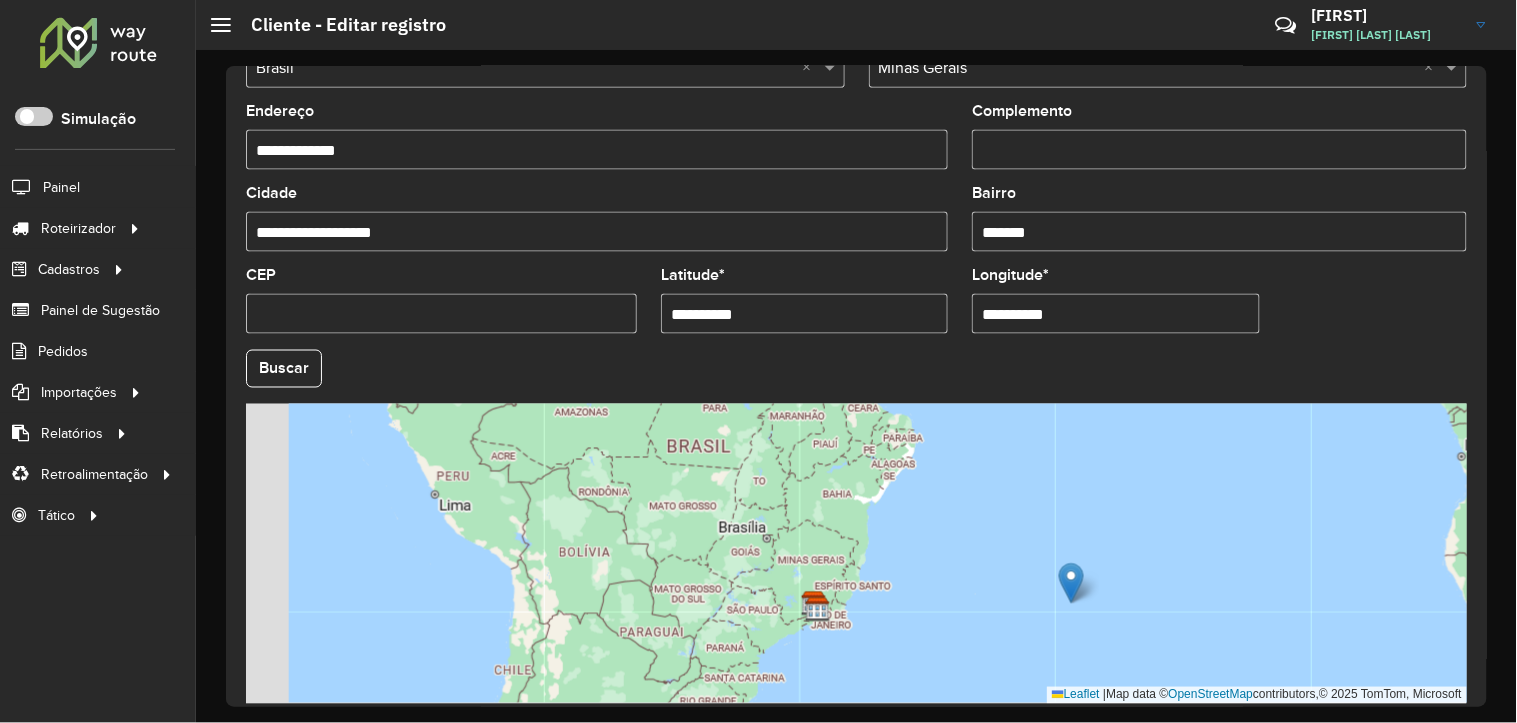 drag, startPoint x: 422, startPoint y: 563, endPoint x: 847, endPoint y: 578, distance: 425.26462 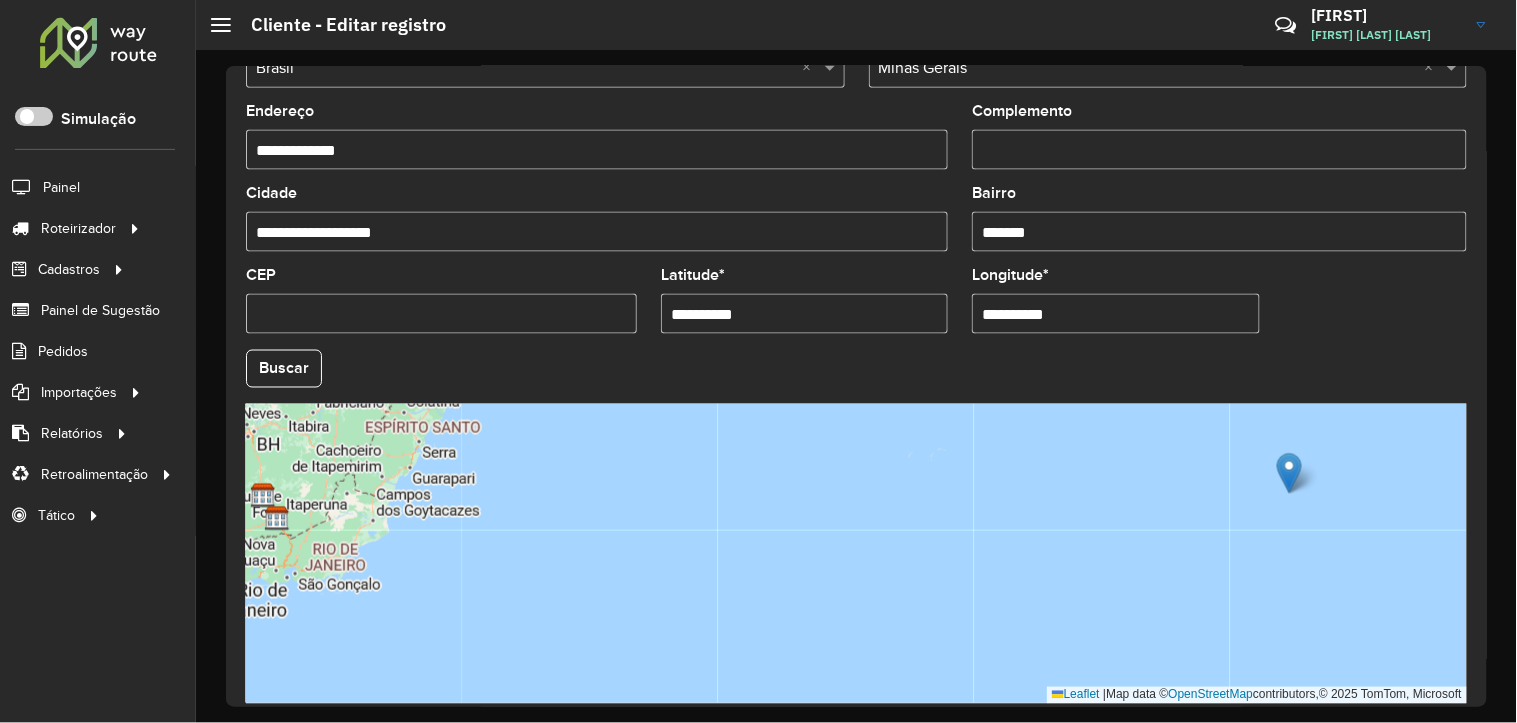 drag, startPoint x: 895, startPoint y: 573, endPoint x: 767, endPoint y: 483, distance: 156.47363 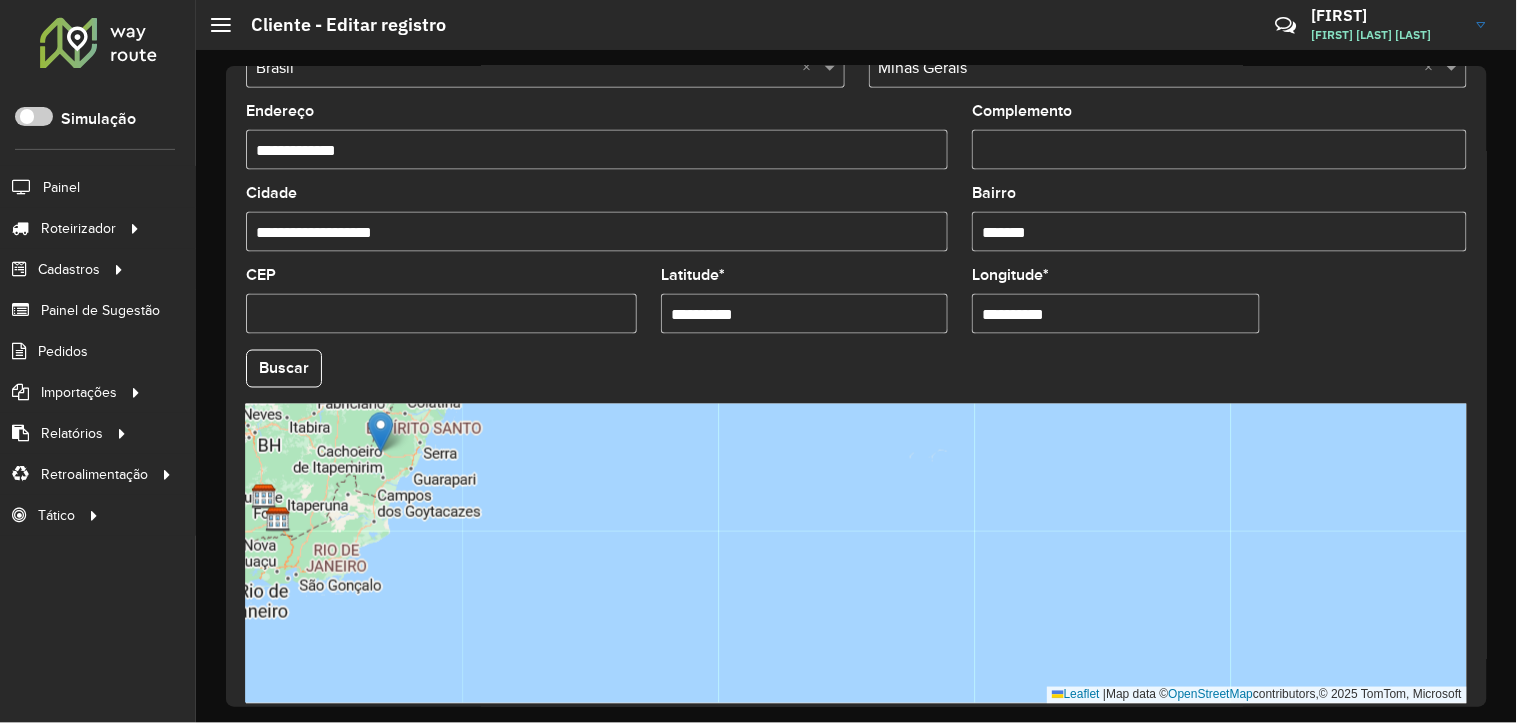 drag, startPoint x: 1088, startPoint y: 470, endPoint x: 383, endPoint y: 436, distance: 705.8194 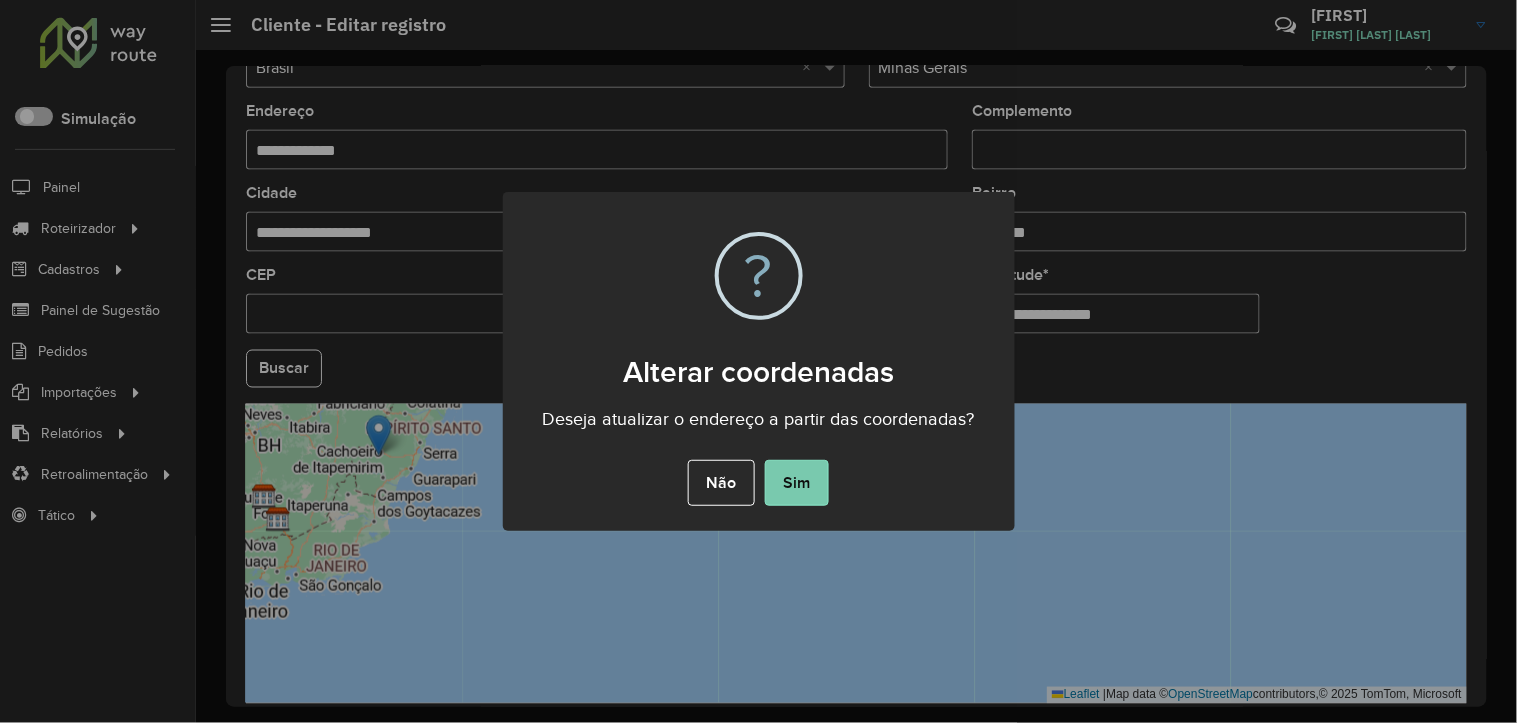 click on "Sim" at bounding box center [797, 483] 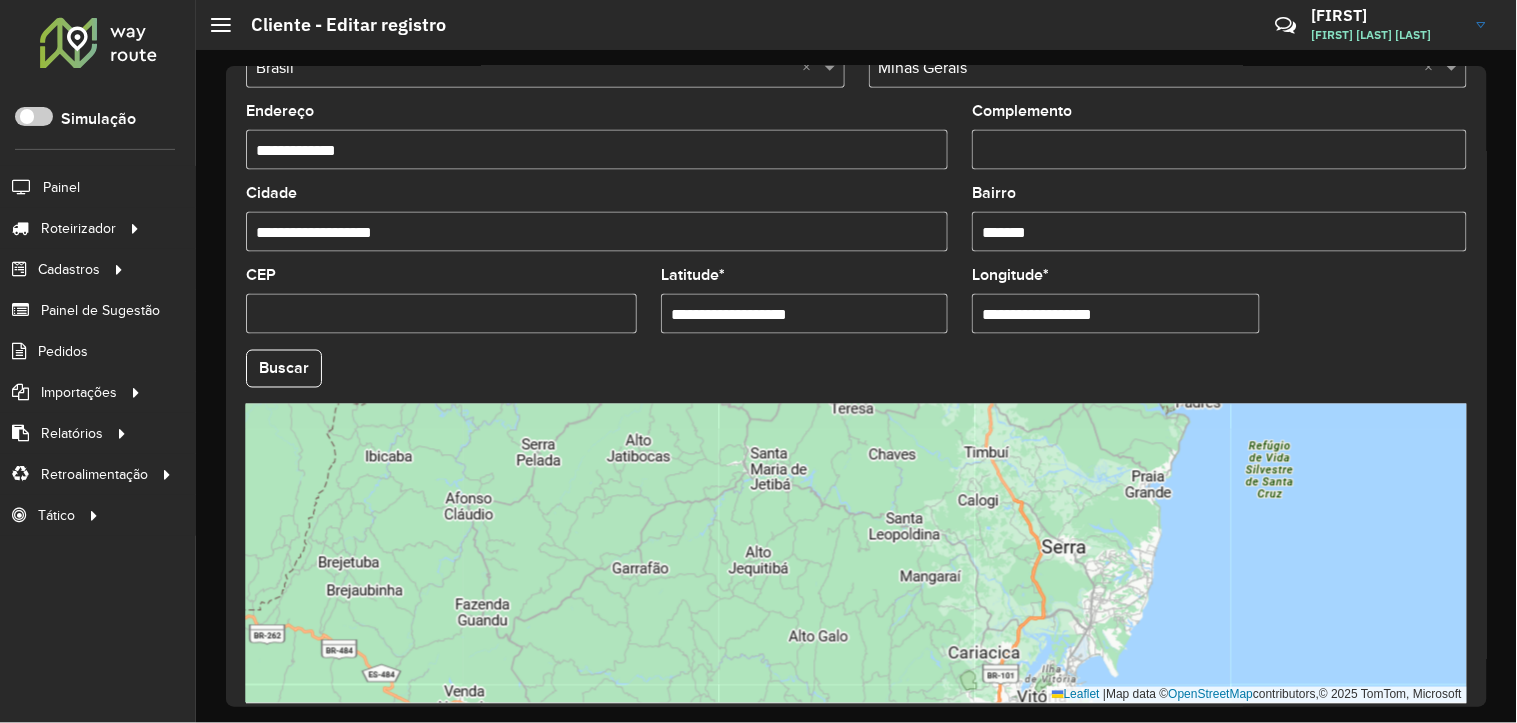 drag, startPoint x: 1037, startPoint y: 568, endPoint x: 498, endPoint y: 737, distance: 564.8734 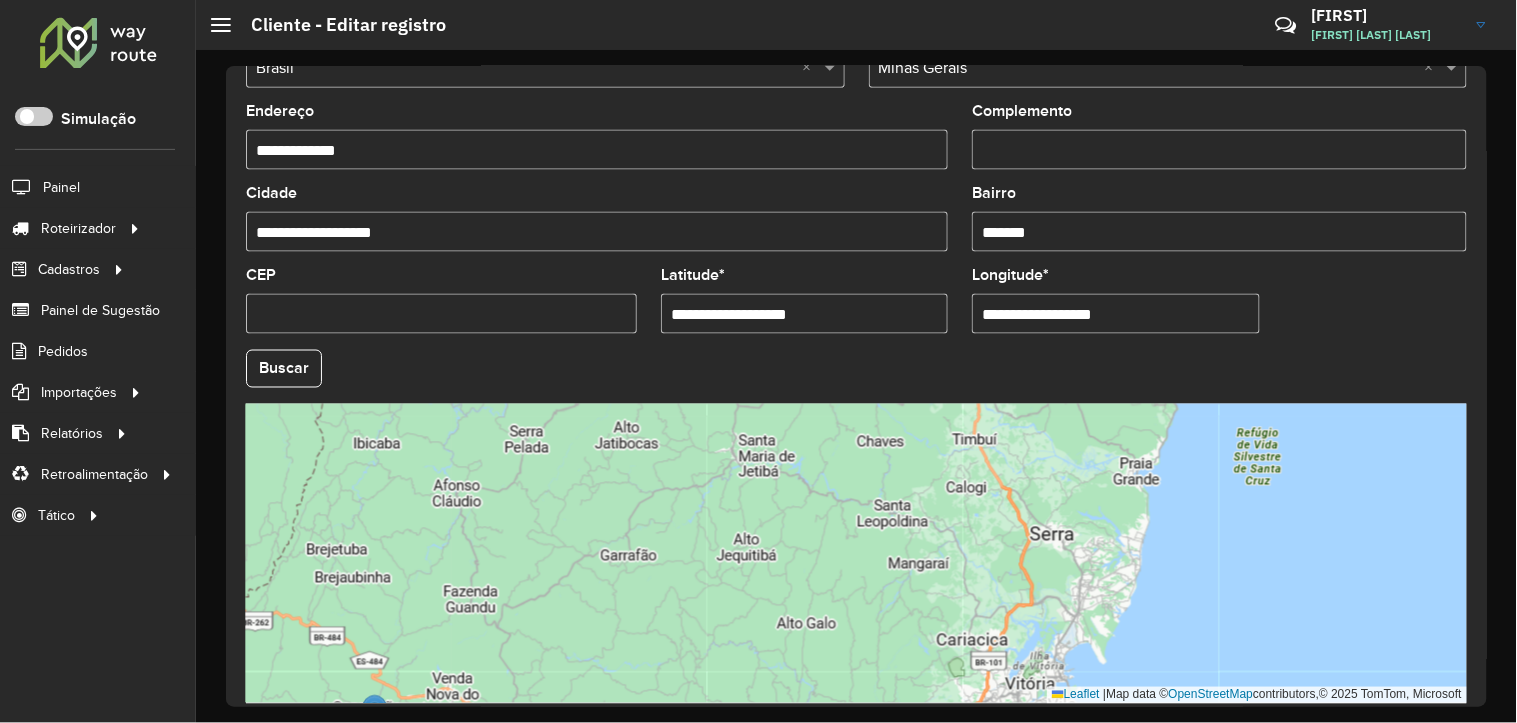 drag, startPoint x: 963, startPoint y: 541, endPoint x: 977, endPoint y: 517, distance: 27.784887 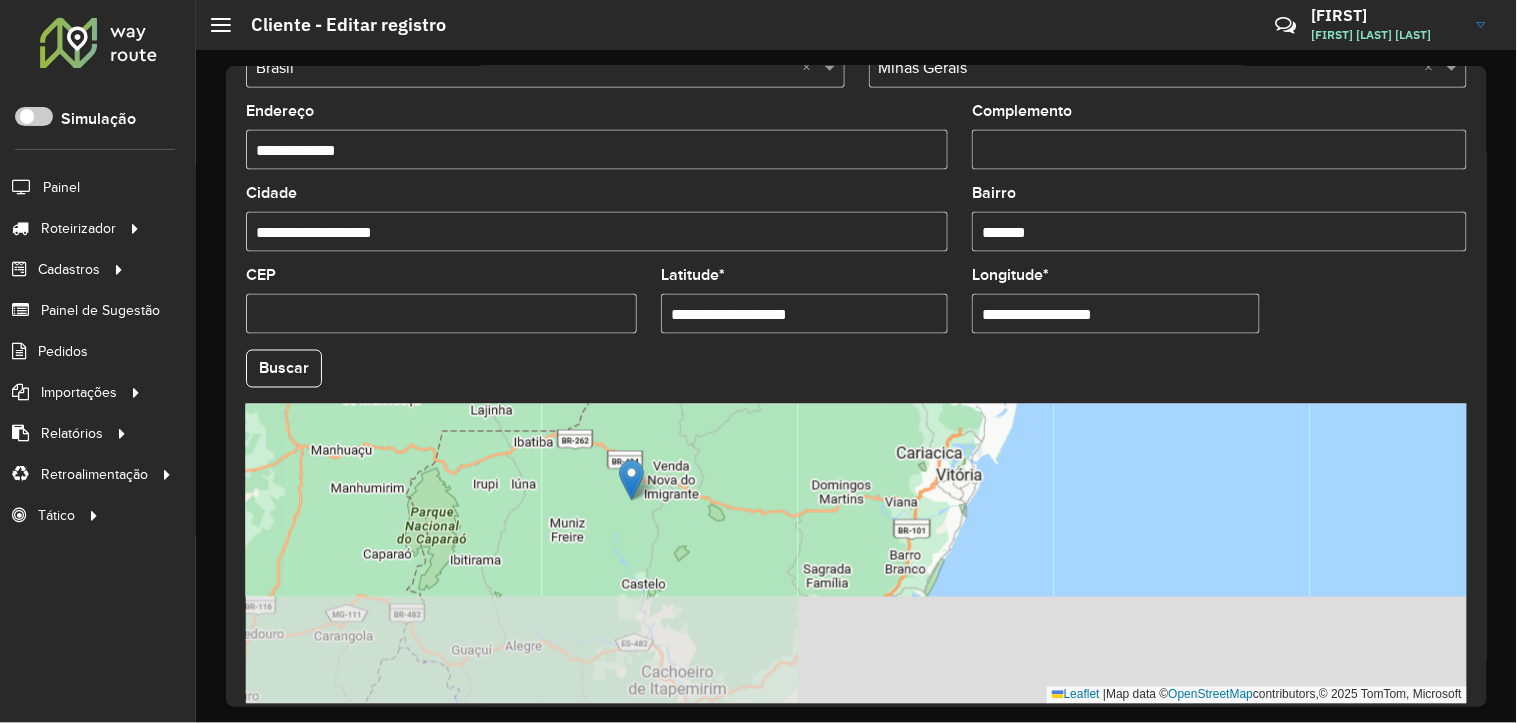 drag, startPoint x: 838, startPoint y: 633, endPoint x: 796, endPoint y: 488, distance: 150.96027 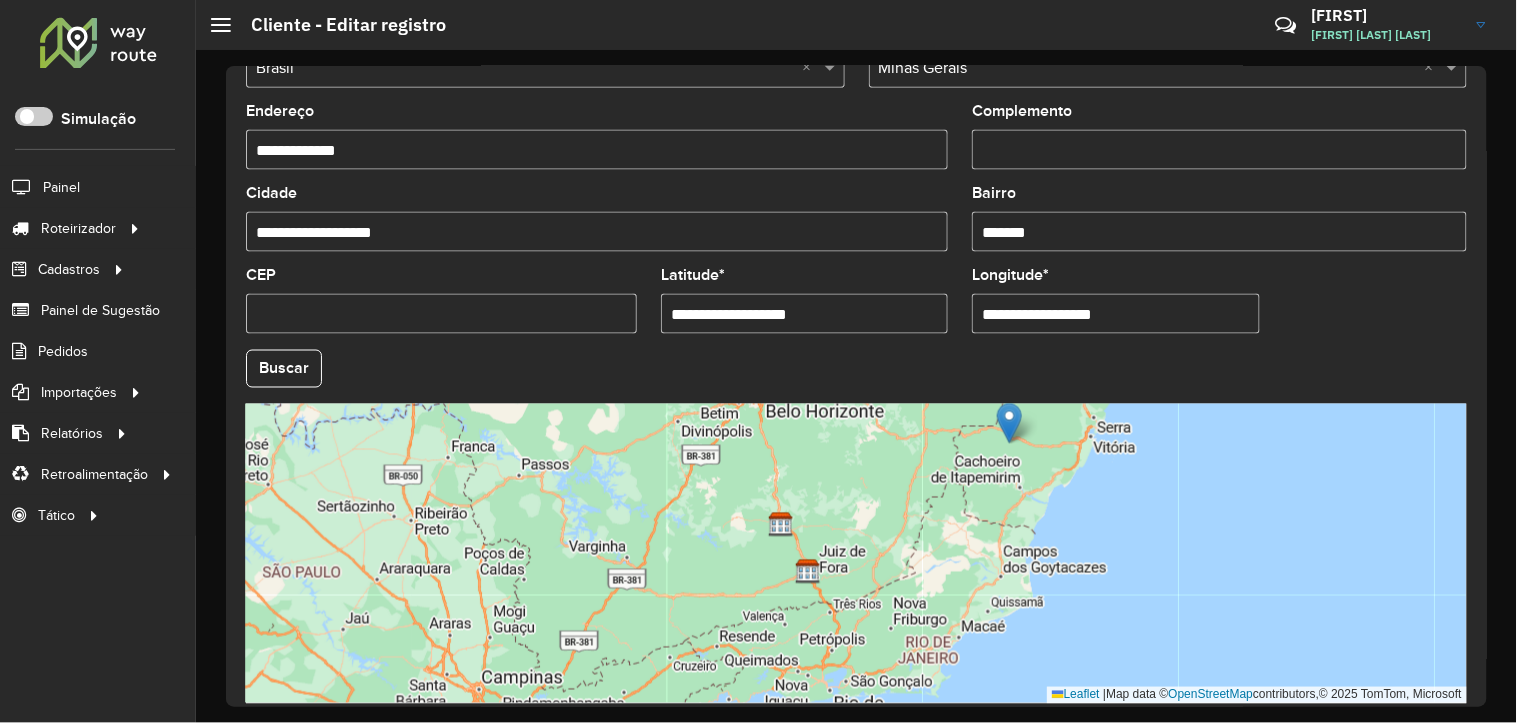 drag, startPoint x: 800, startPoint y: 626, endPoint x: 1068, endPoint y: 510, distance: 292.0274 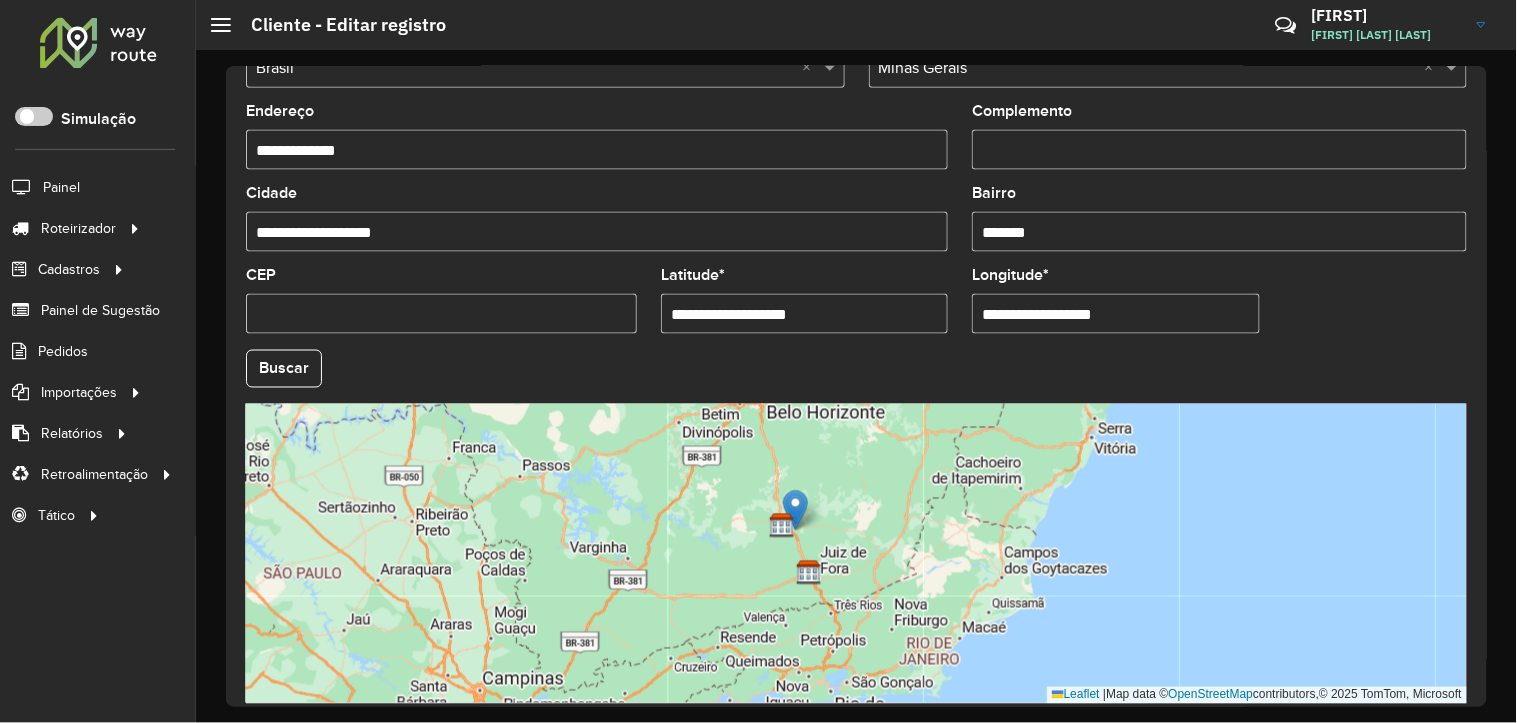 drag, startPoint x: 1012, startPoint y: 418, endPoint x: 797, endPoint y: 504, distance: 231.56209 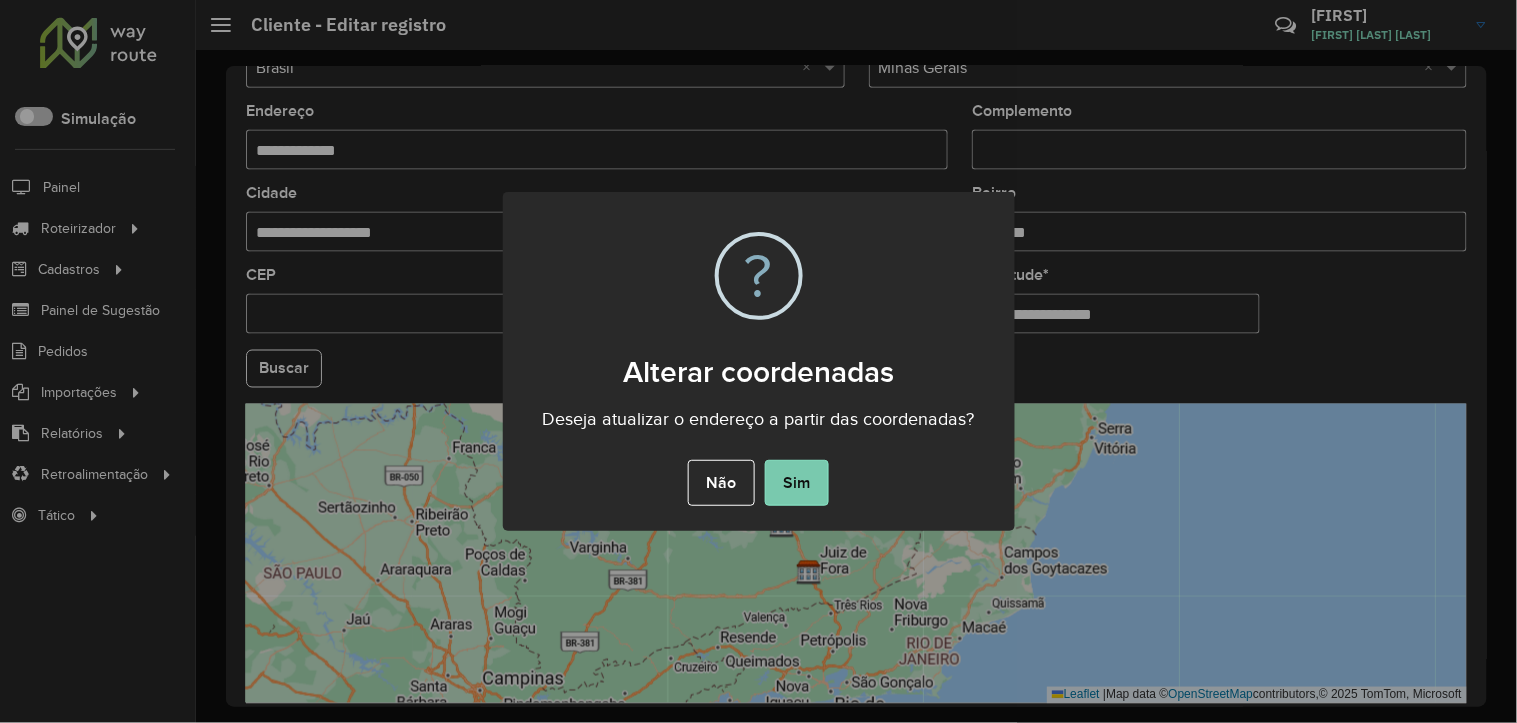 click on "Sim" at bounding box center (797, 483) 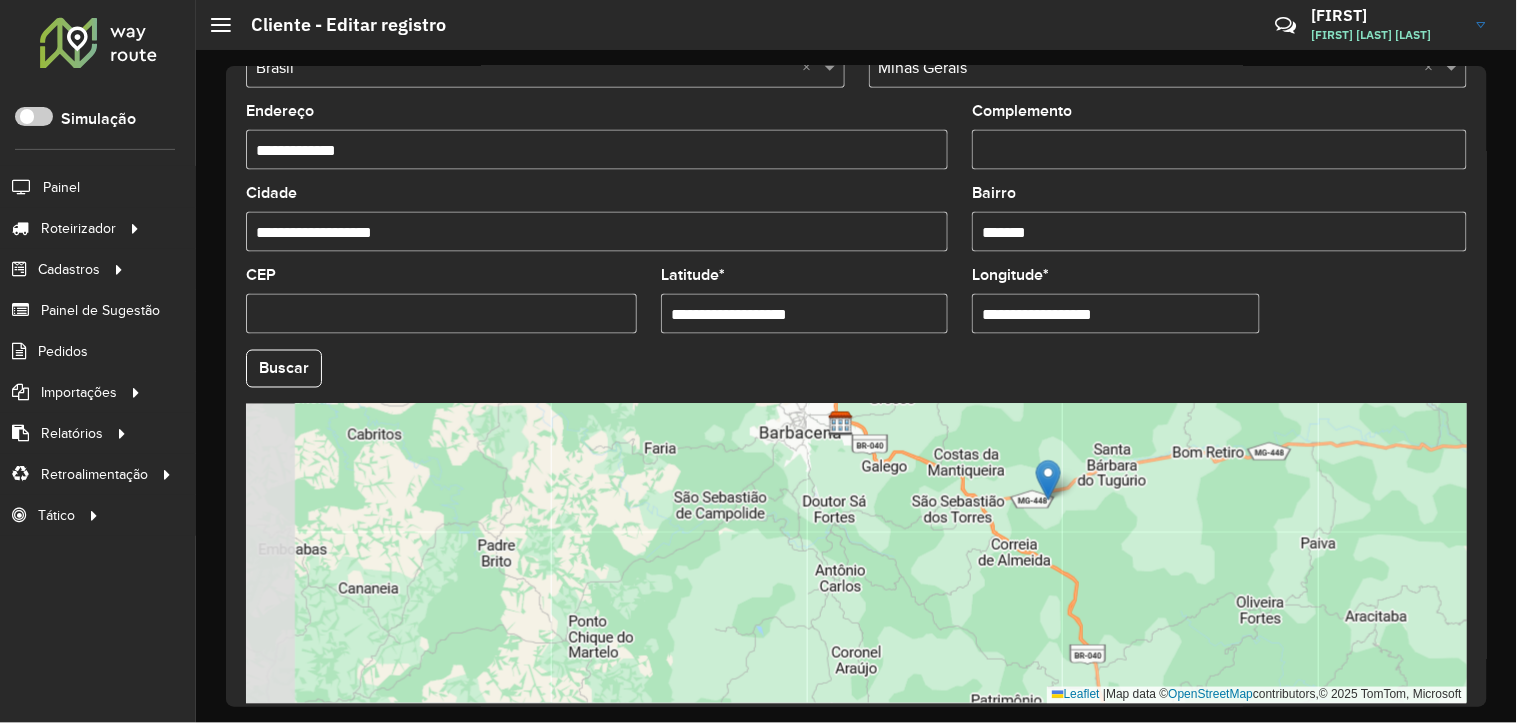 drag, startPoint x: 921, startPoint y: 631, endPoint x: 1141, endPoint y: 538, distance: 238.84932 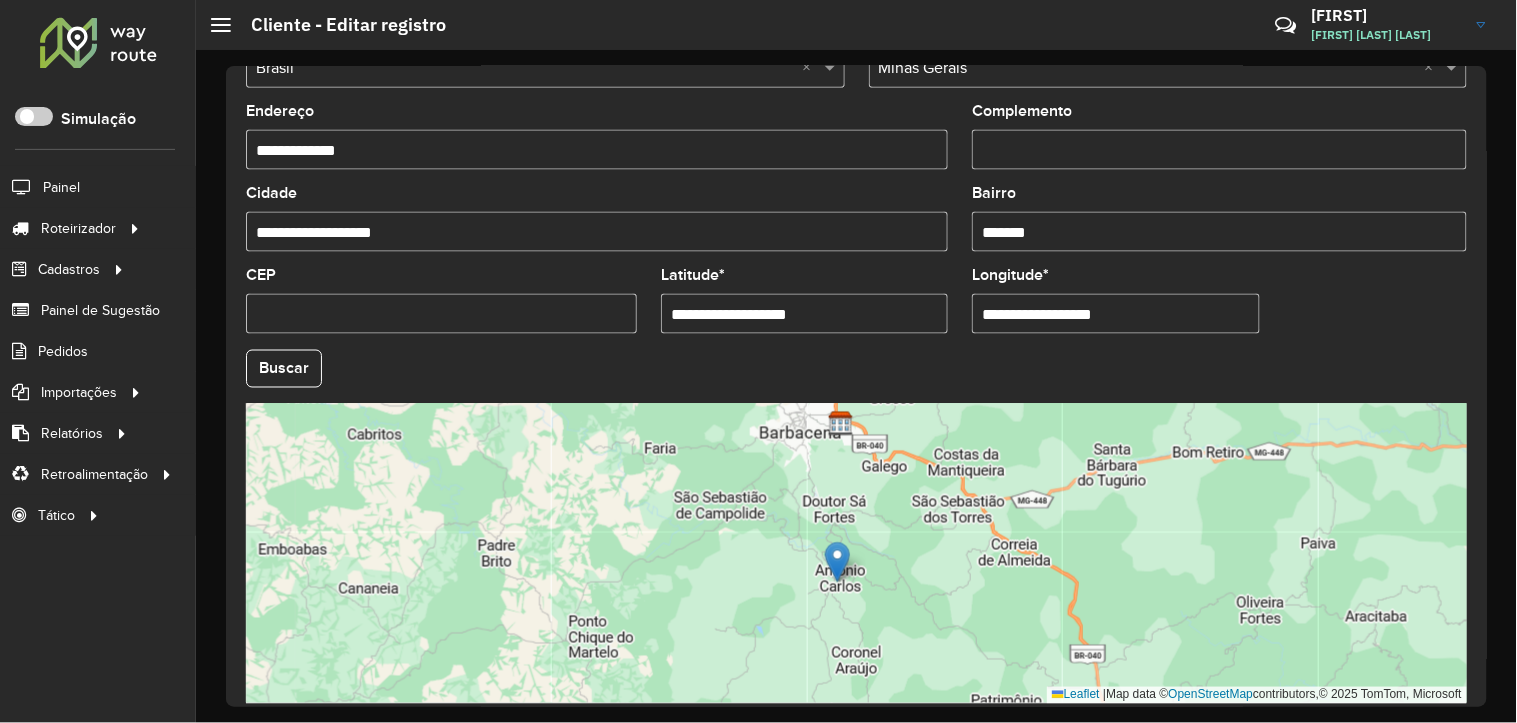 drag, startPoint x: 1052, startPoint y: 486, endPoint x: 841, endPoint y: 568, distance: 226.37358 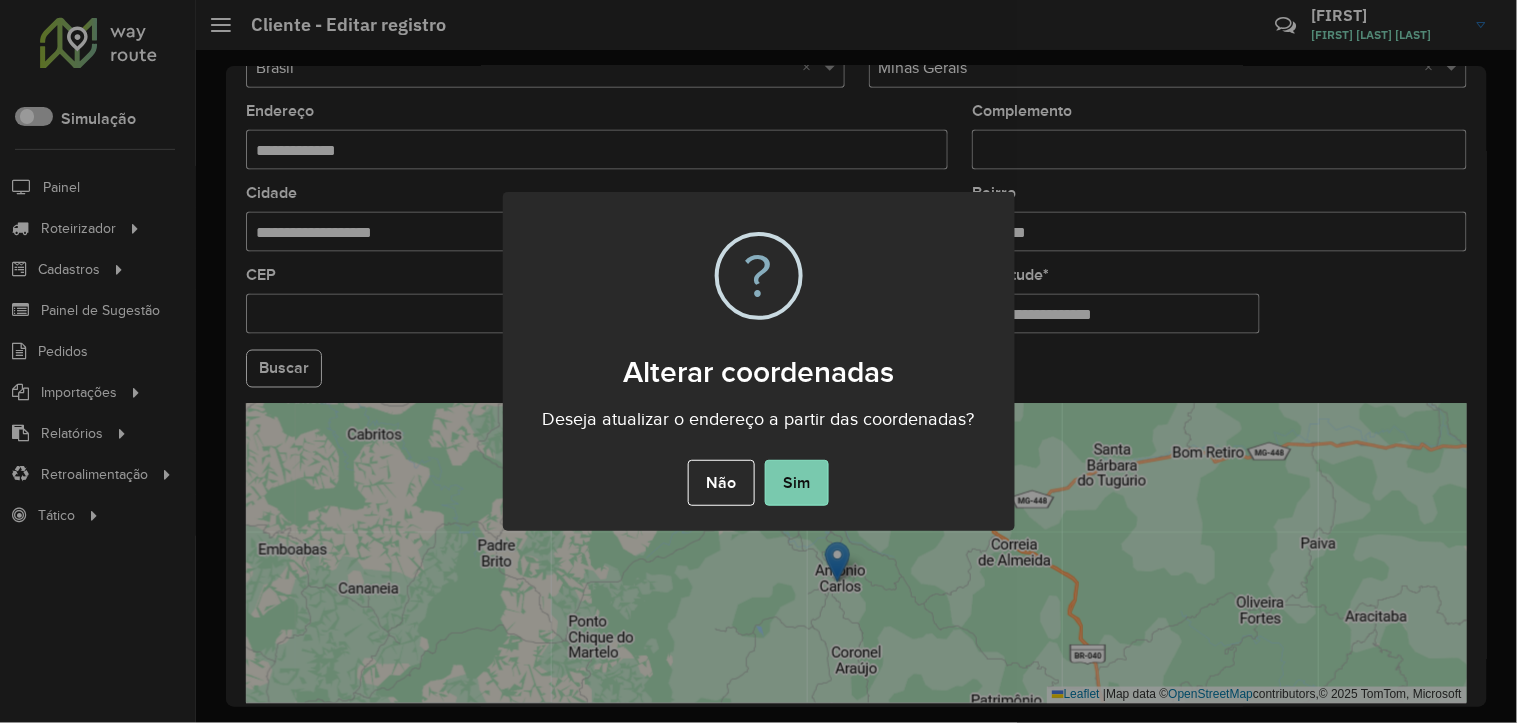 click on "Sim" at bounding box center [797, 483] 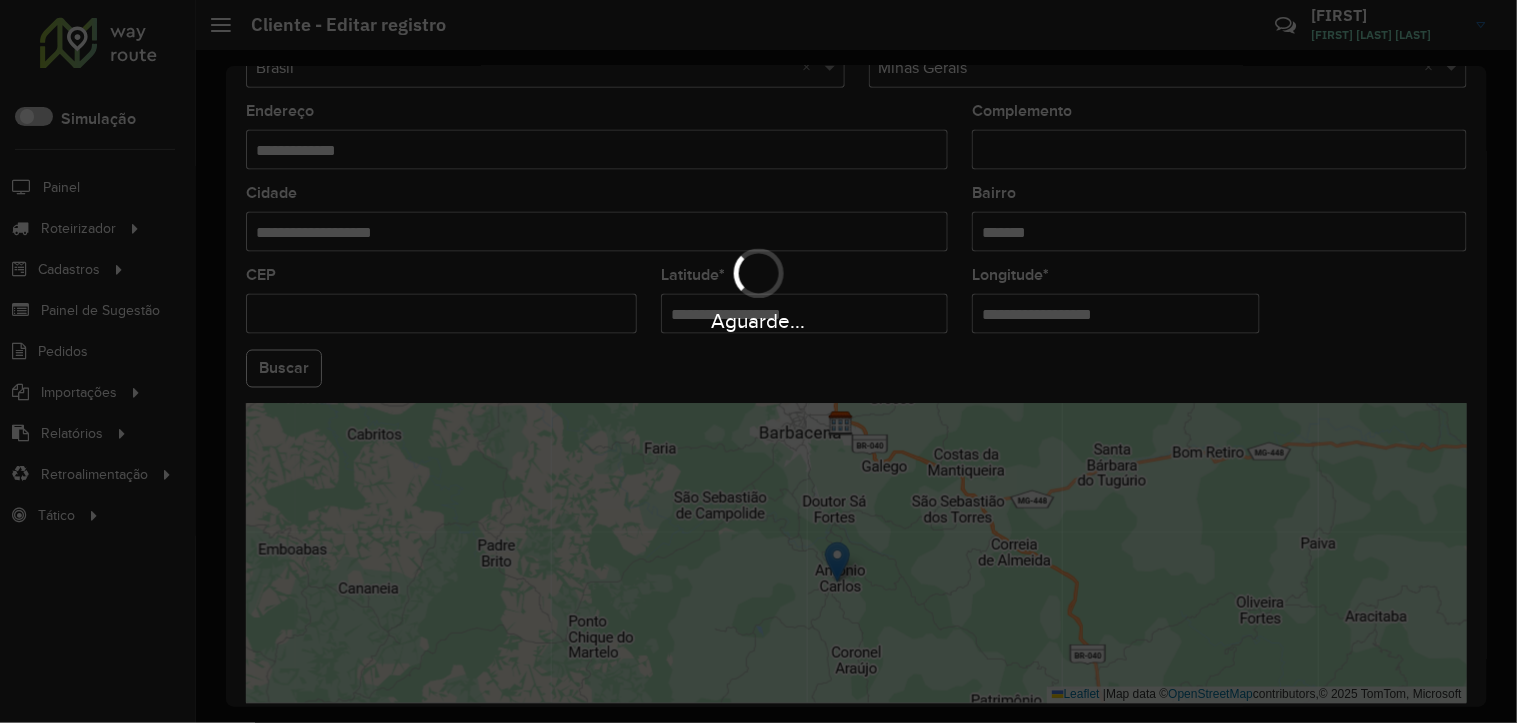 type on "**********" 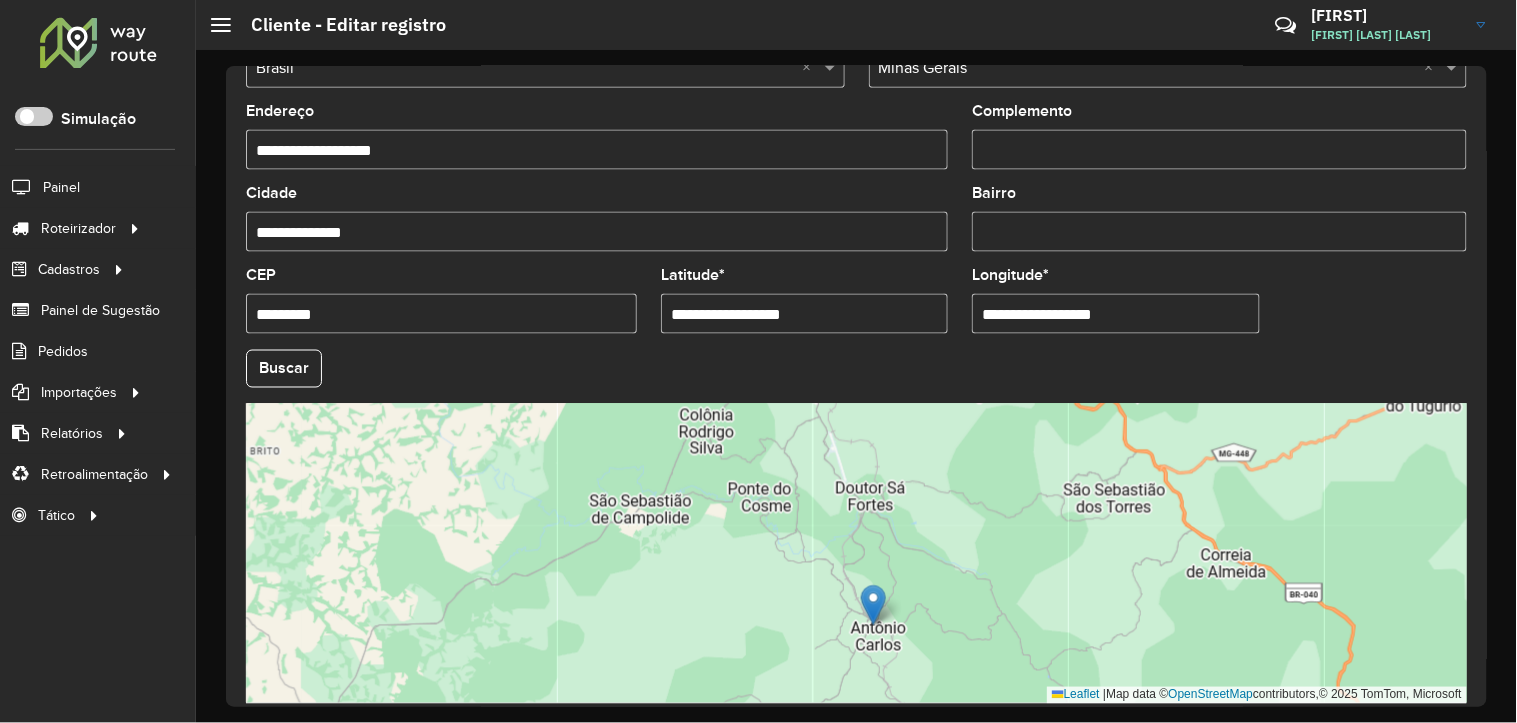 drag, startPoint x: 1166, startPoint y: 553, endPoint x: 1075, endPoint y: 620, distance: 113.004425 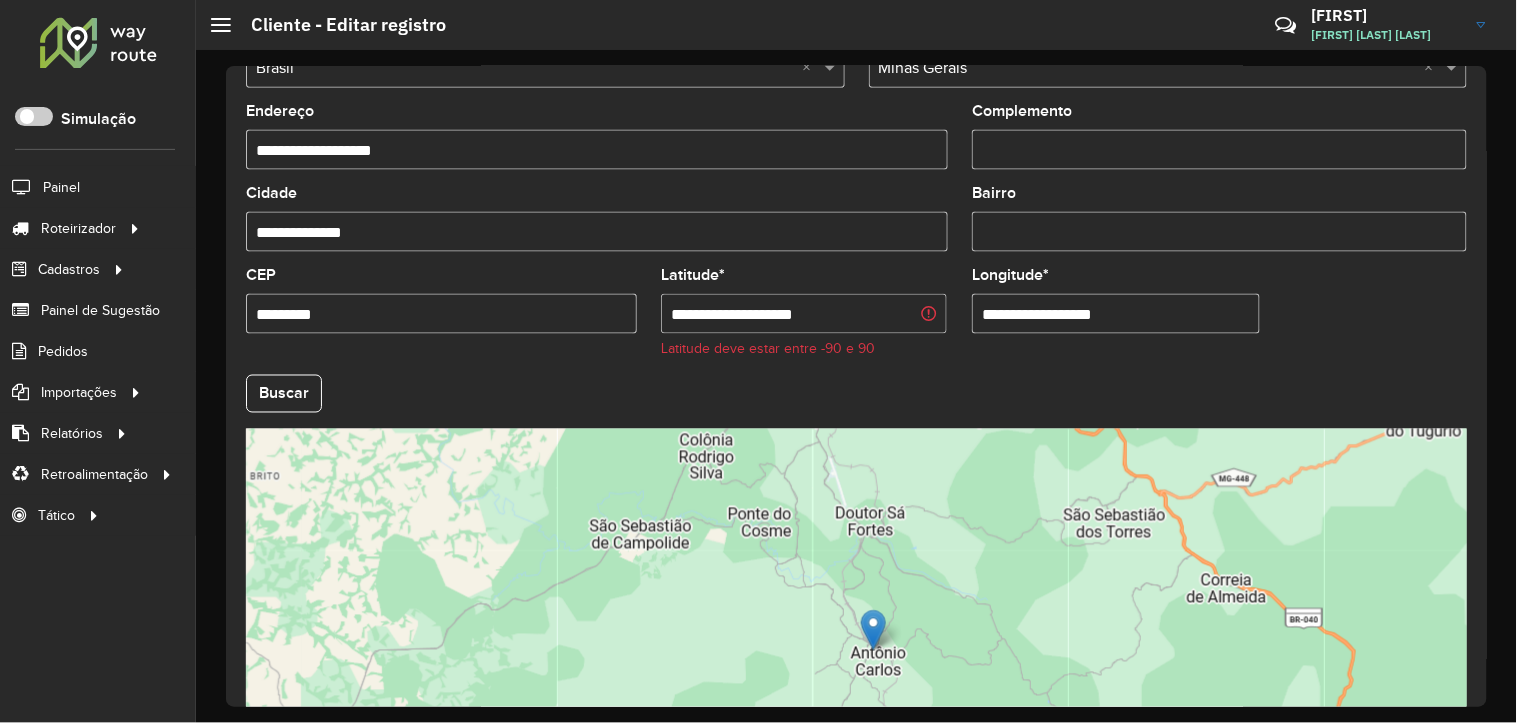 scroll, scrollTop: 0, scrollLeft: 0, axis: both 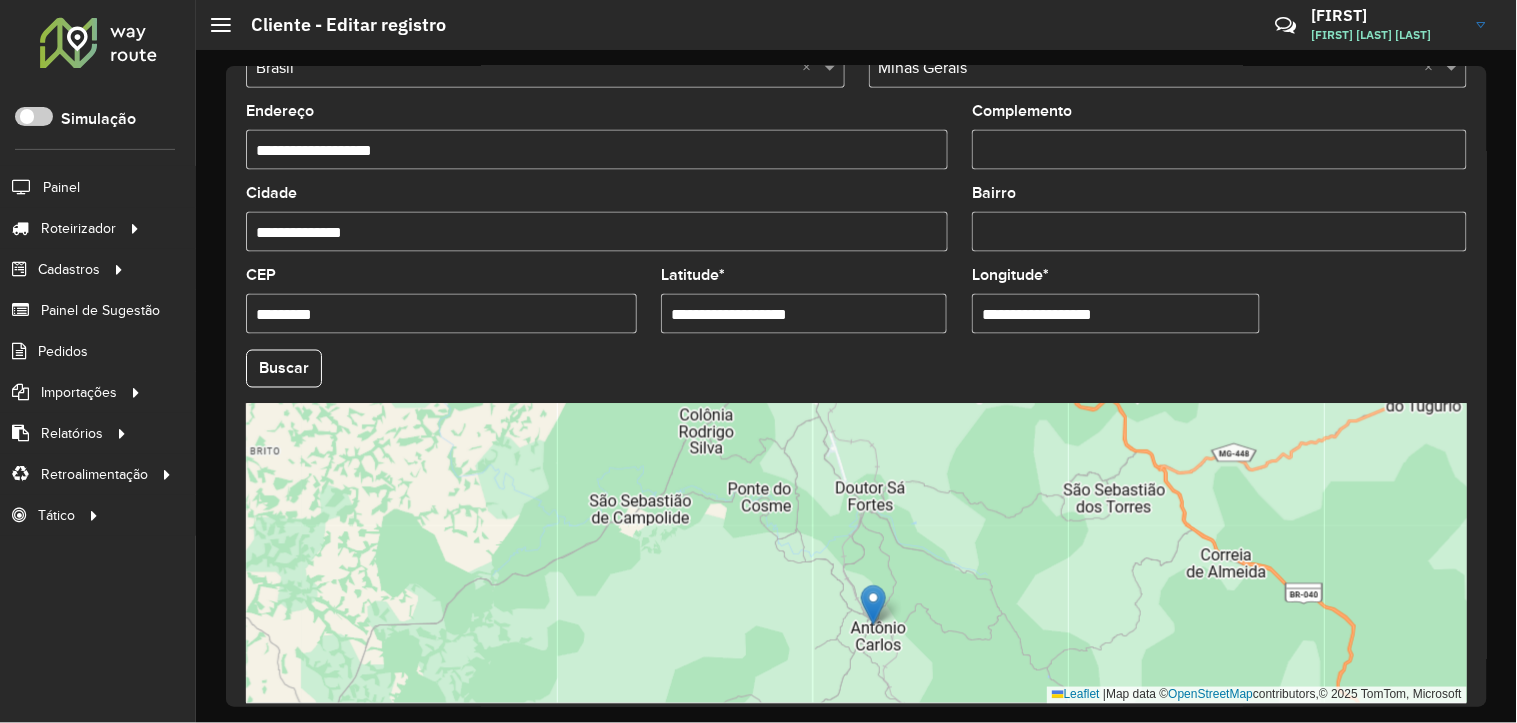type on "**********" 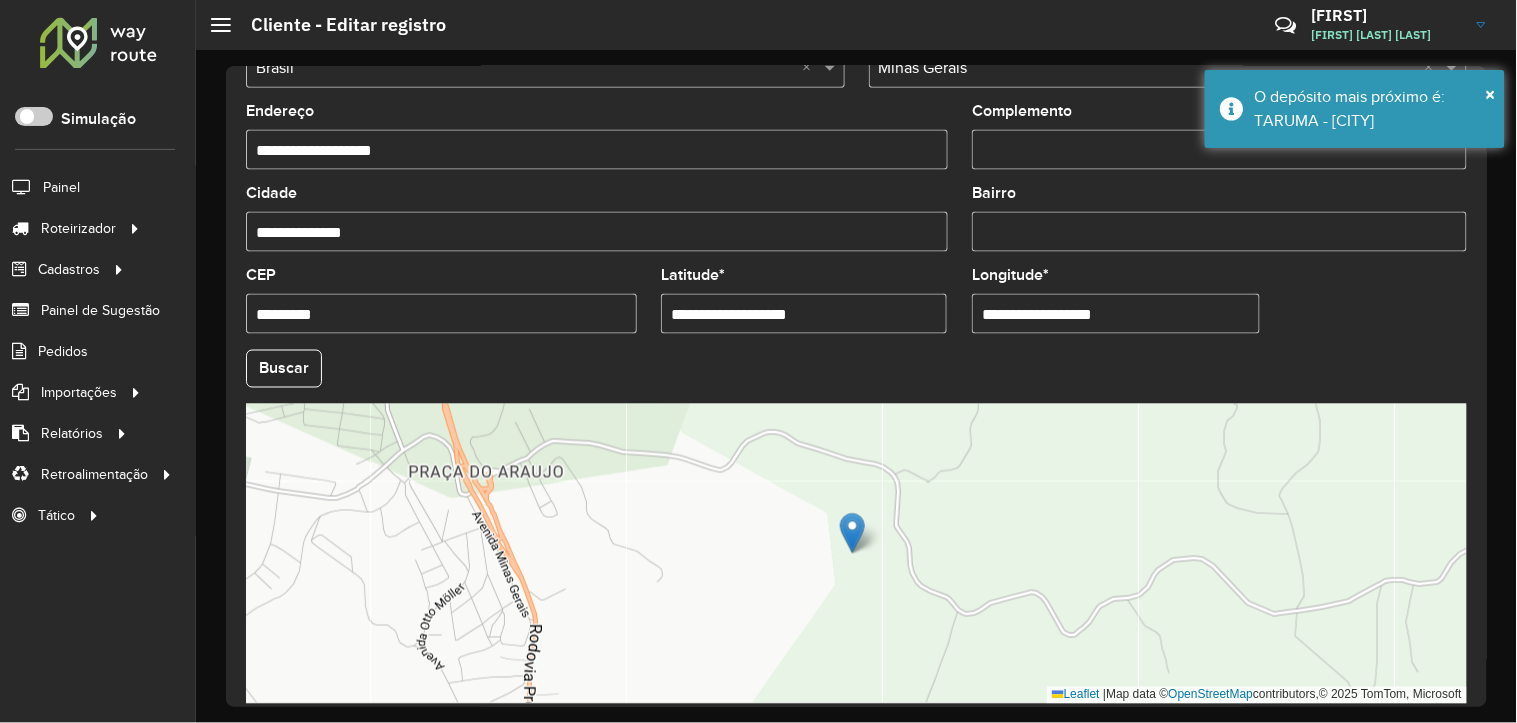 paste 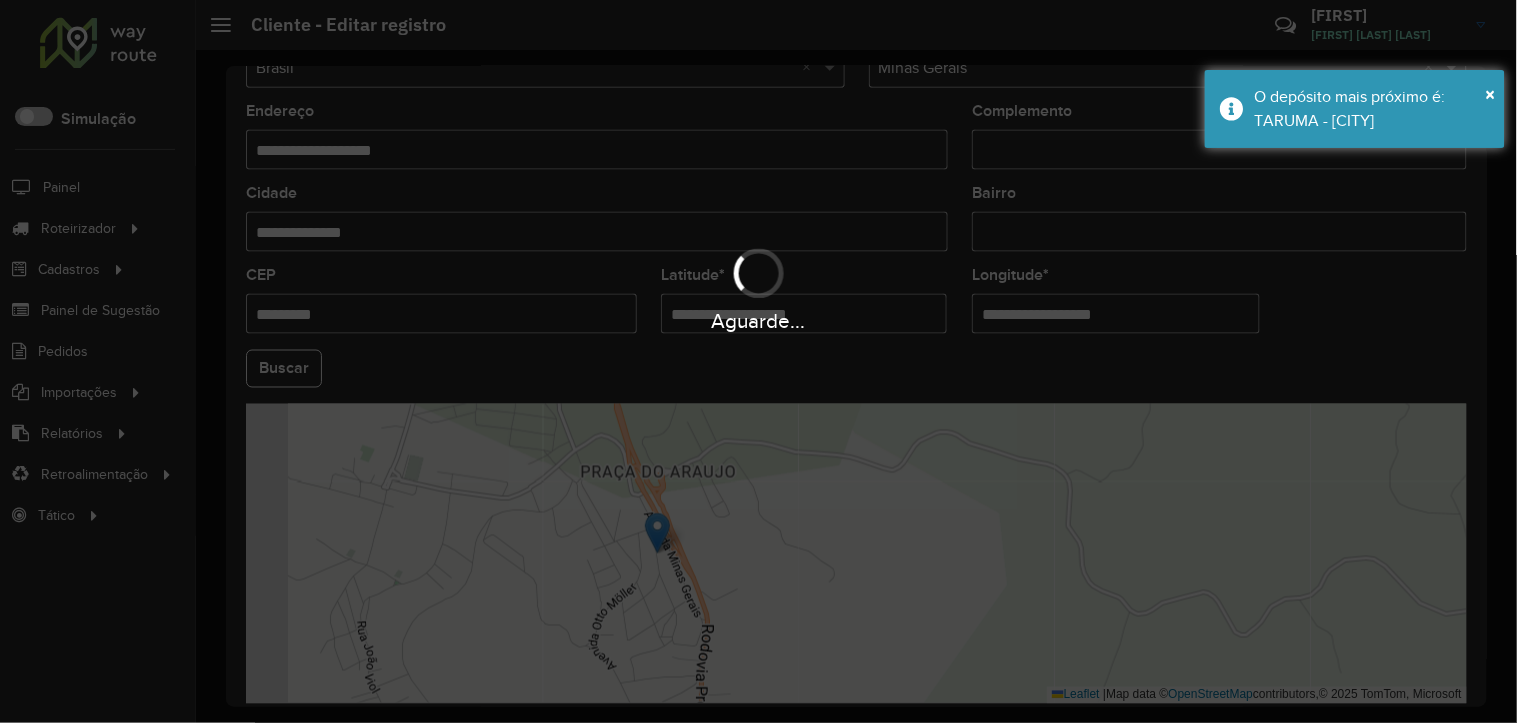 type 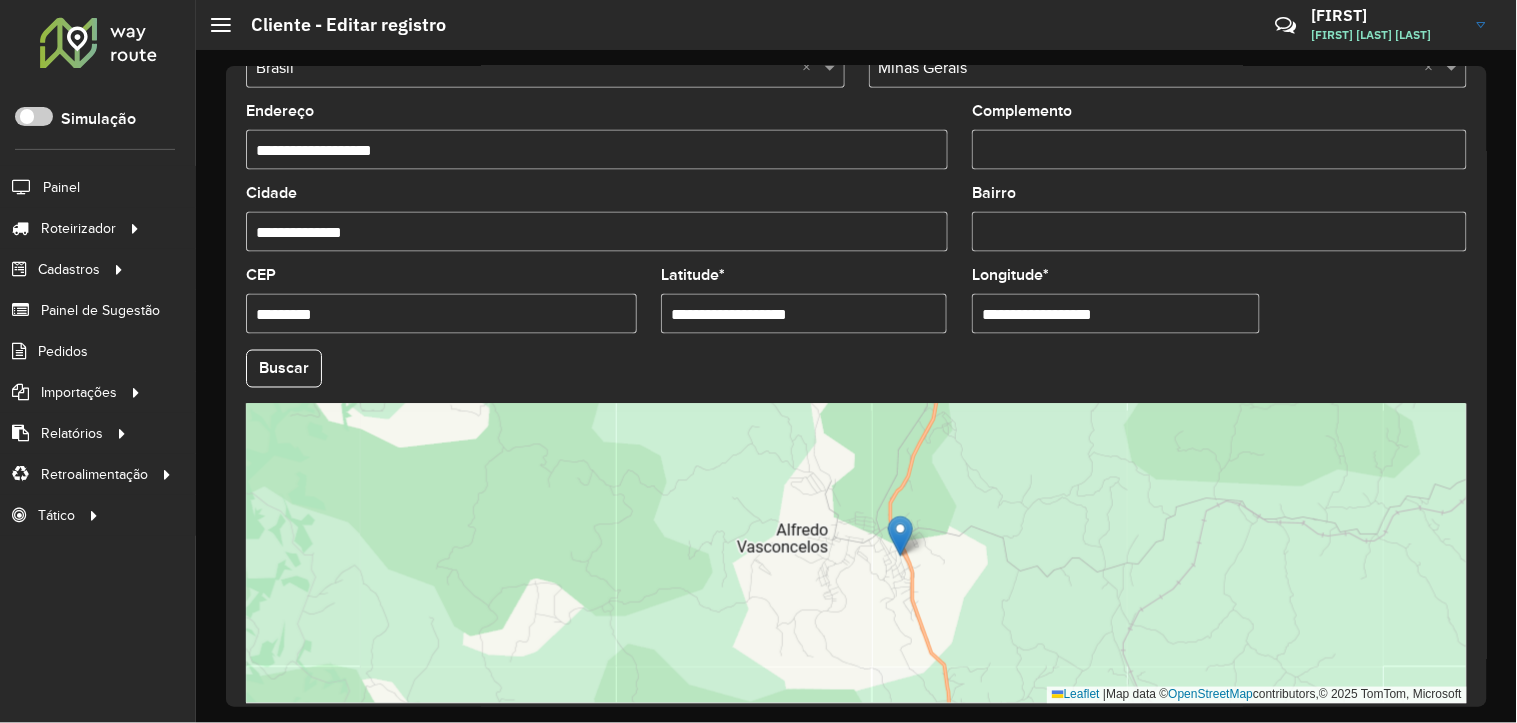 drag, startPoint x: 434, startPoint y: 152, endPoint x: 148, endPoint y: 152, distance: 286 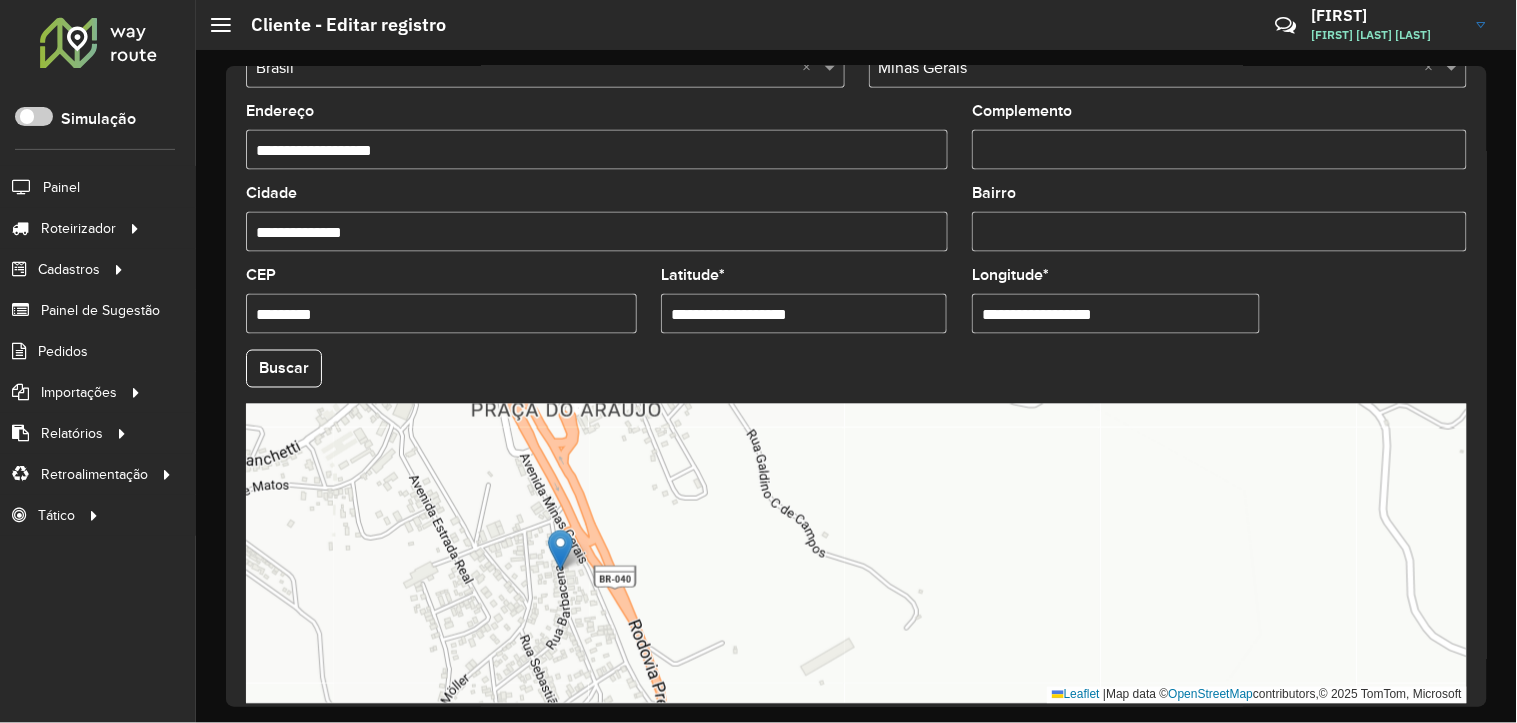 click on "Leaflet   |  Map data ©  OpenStreetMap  contributors,© 2025 TomTom, Microsoft" at bounding box center (856, 554) 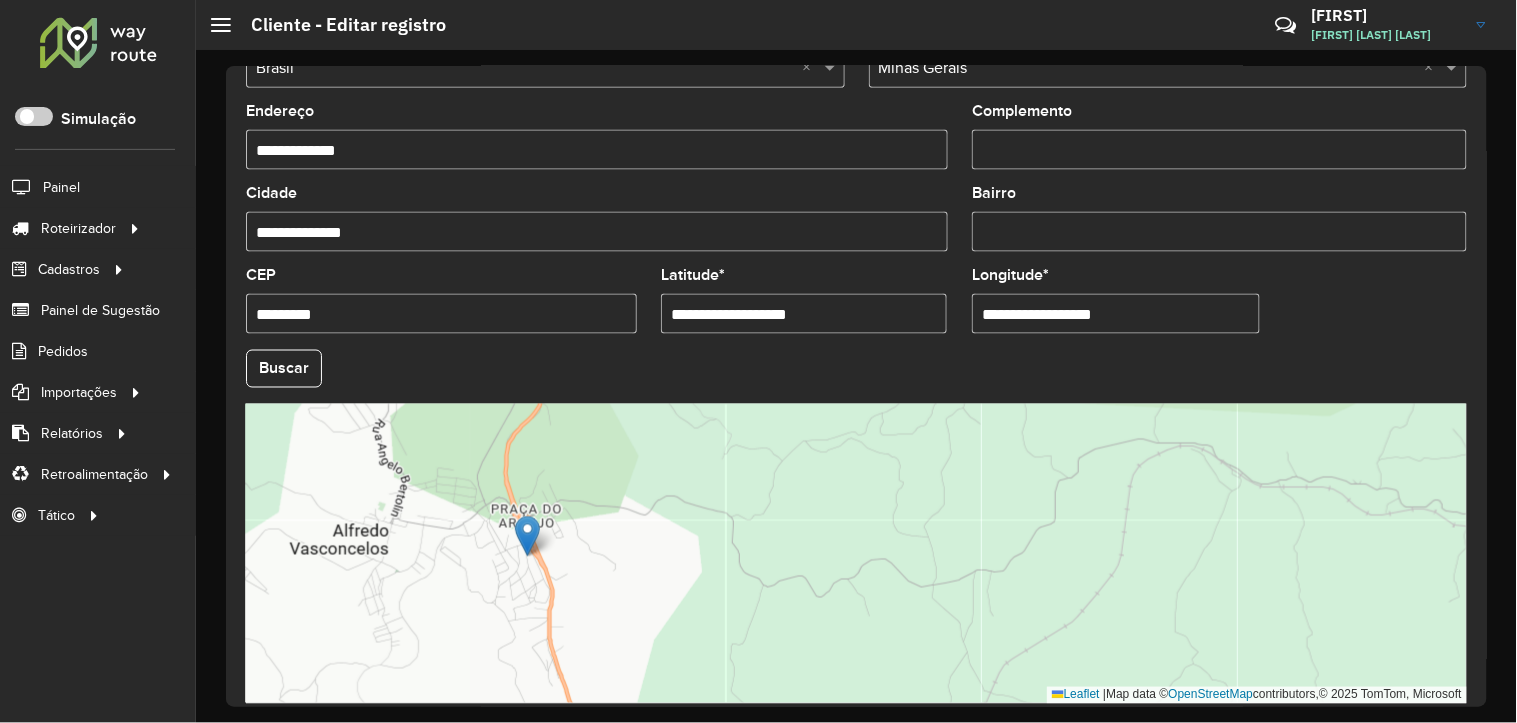 type on "**********" 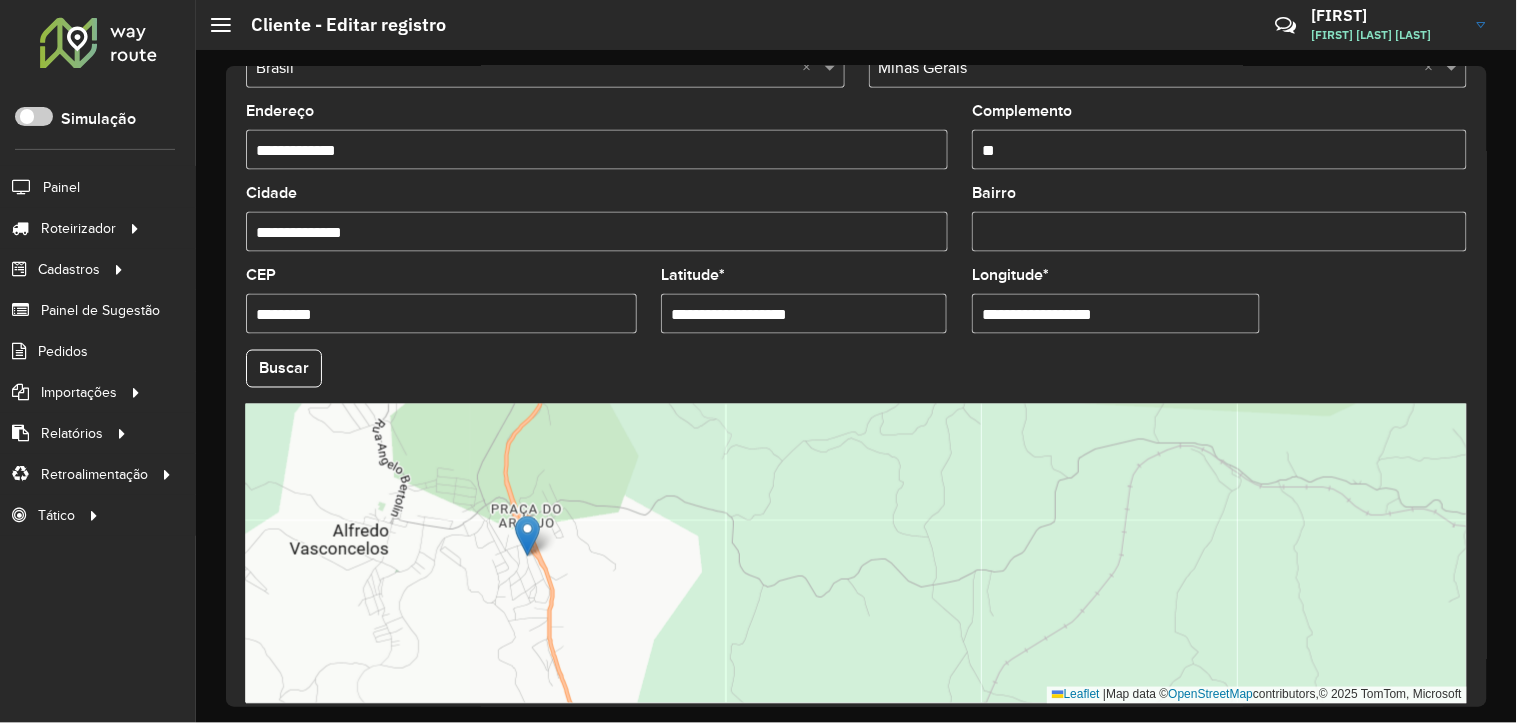type on "**" 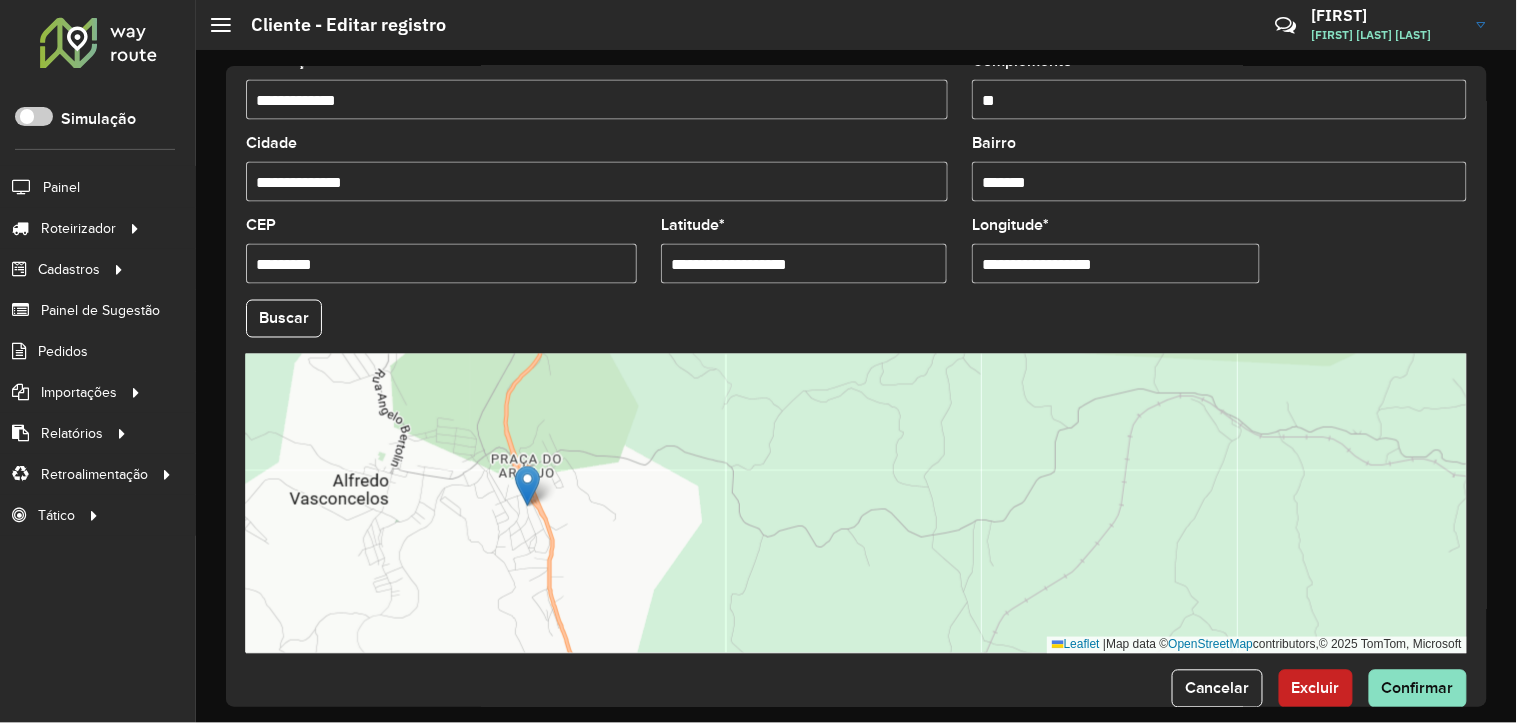 scroll, scrollTop: 768, scrollLeft: 0, axis: vertical 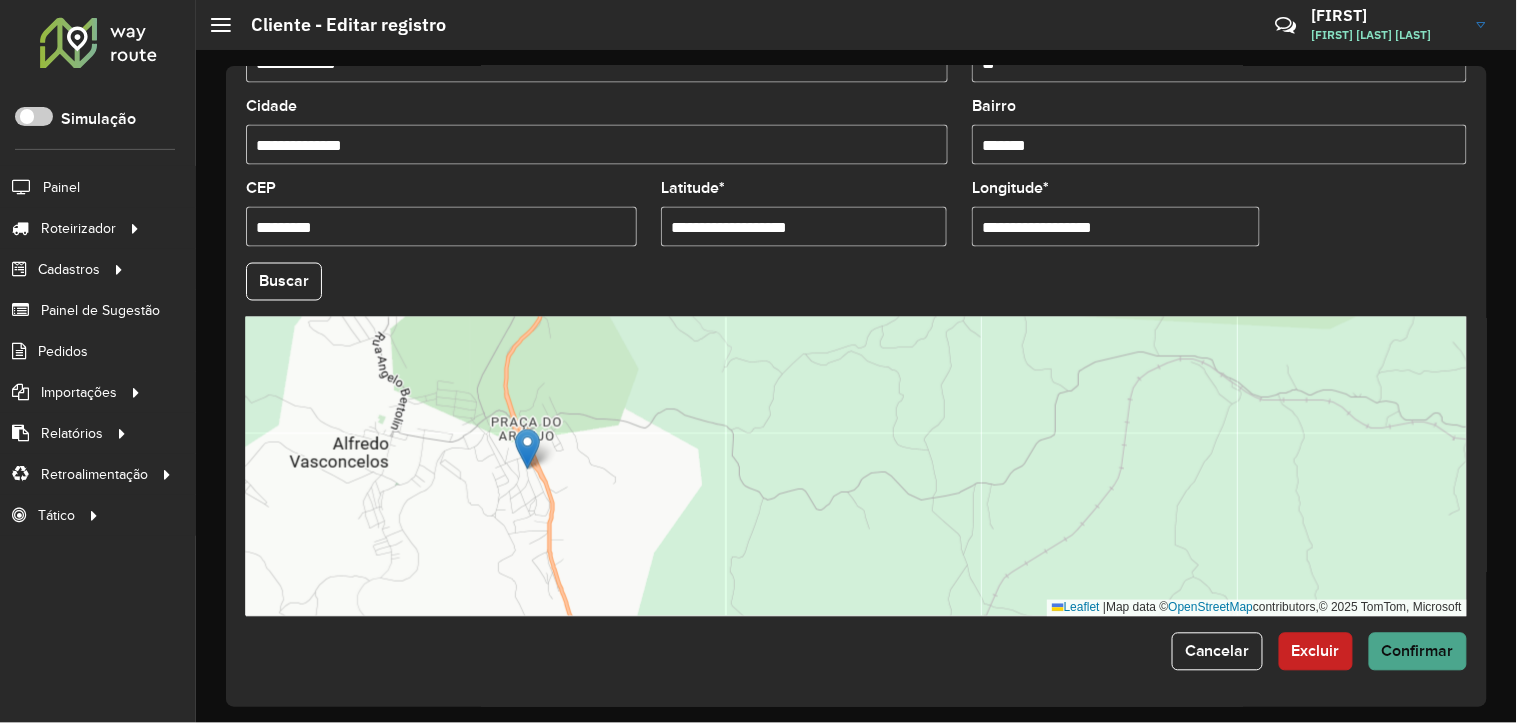 type on "*******" 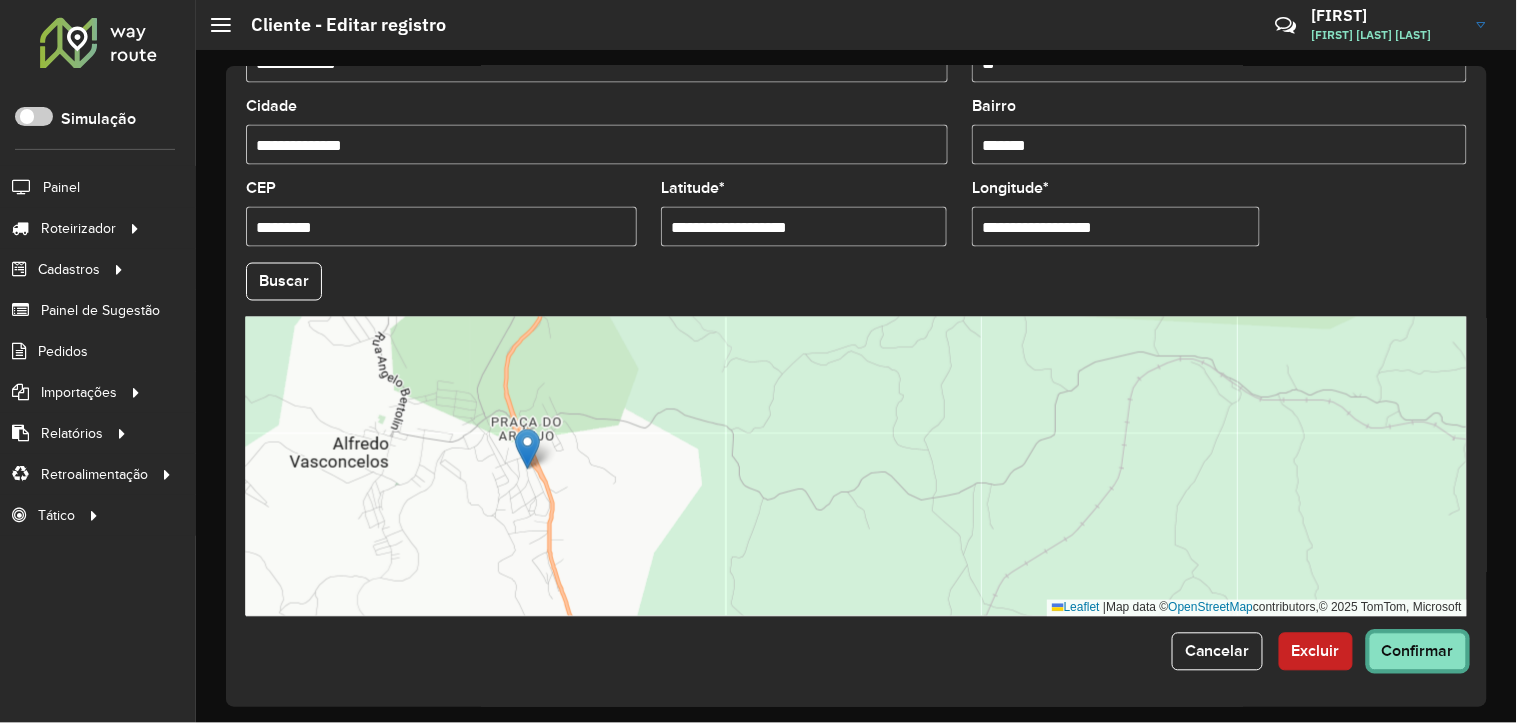click on "Confirmar" 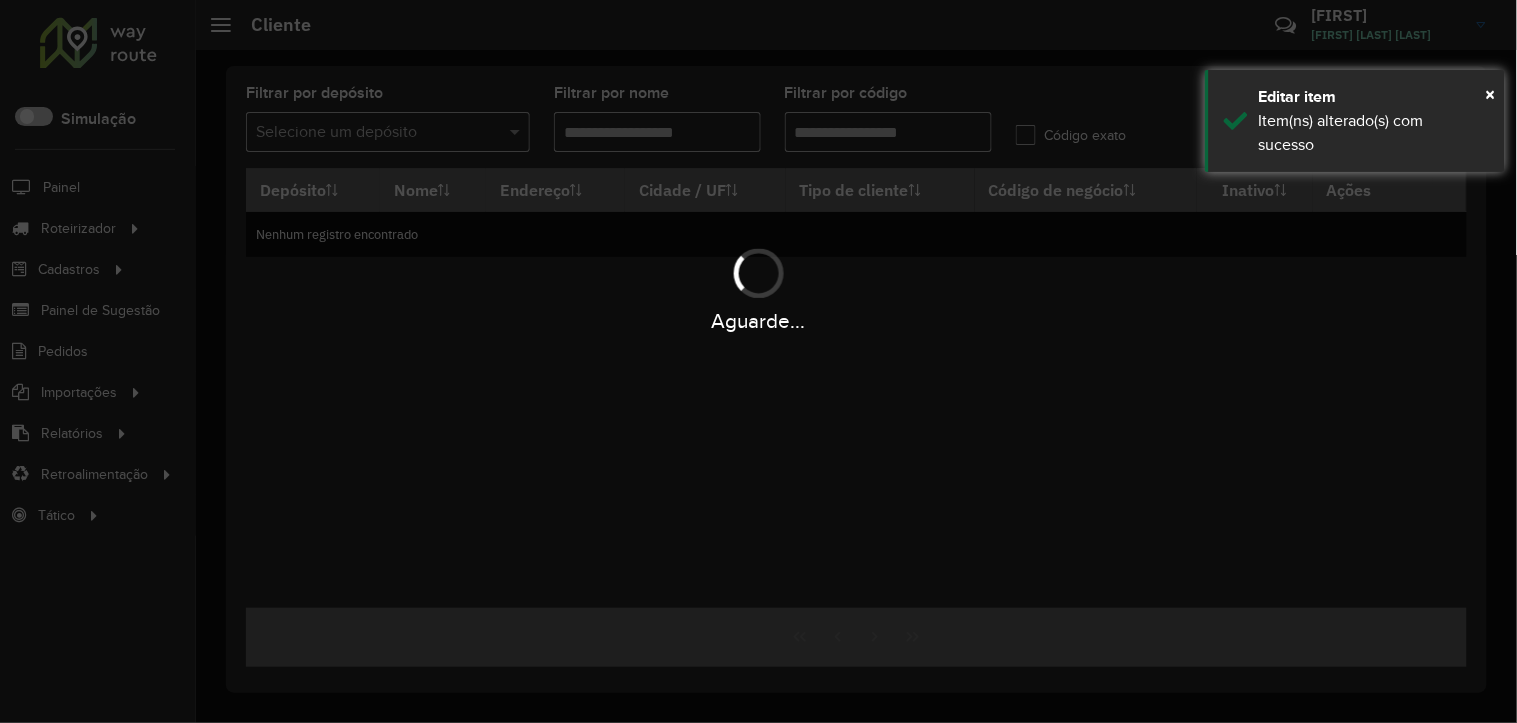 type on "*****" 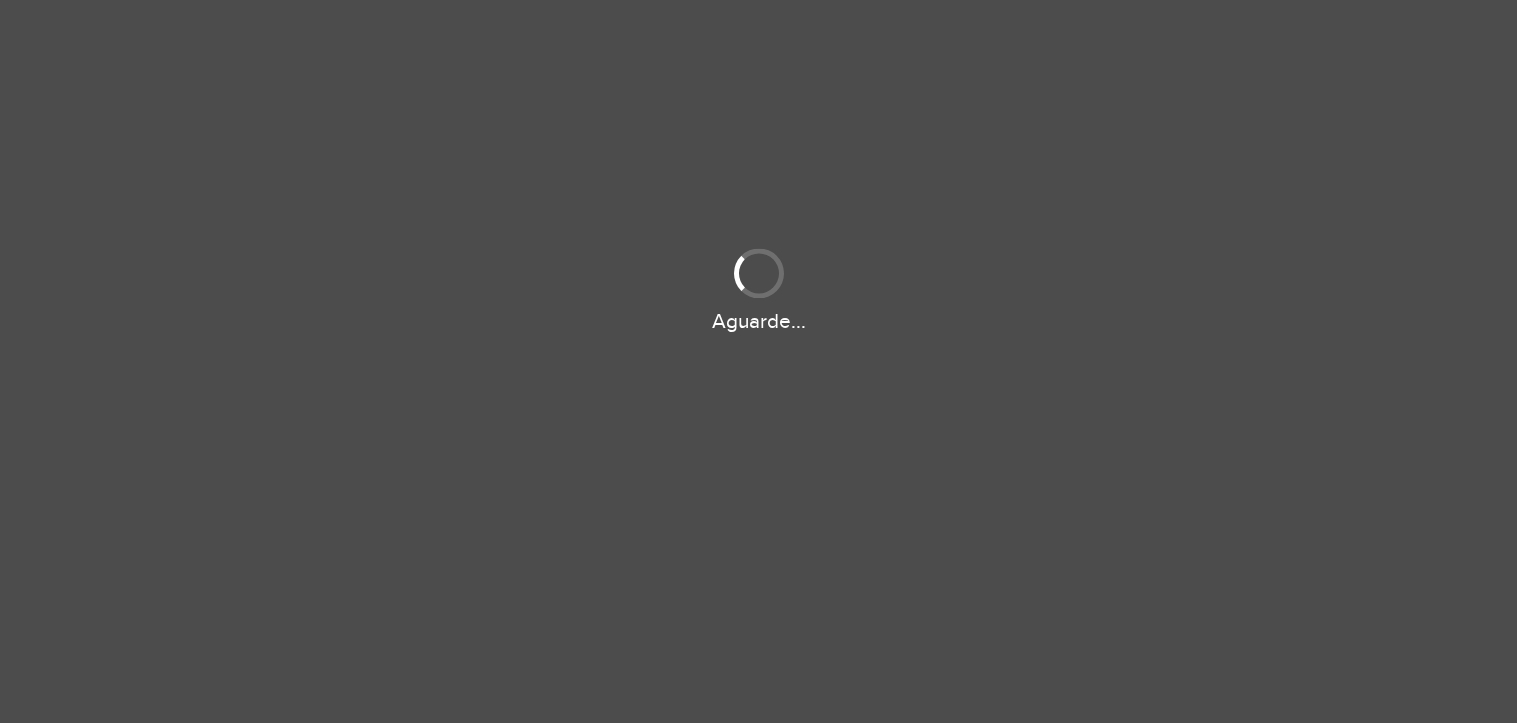 scroll, scrollTop: 0, scrollLeft: 0, axis: both 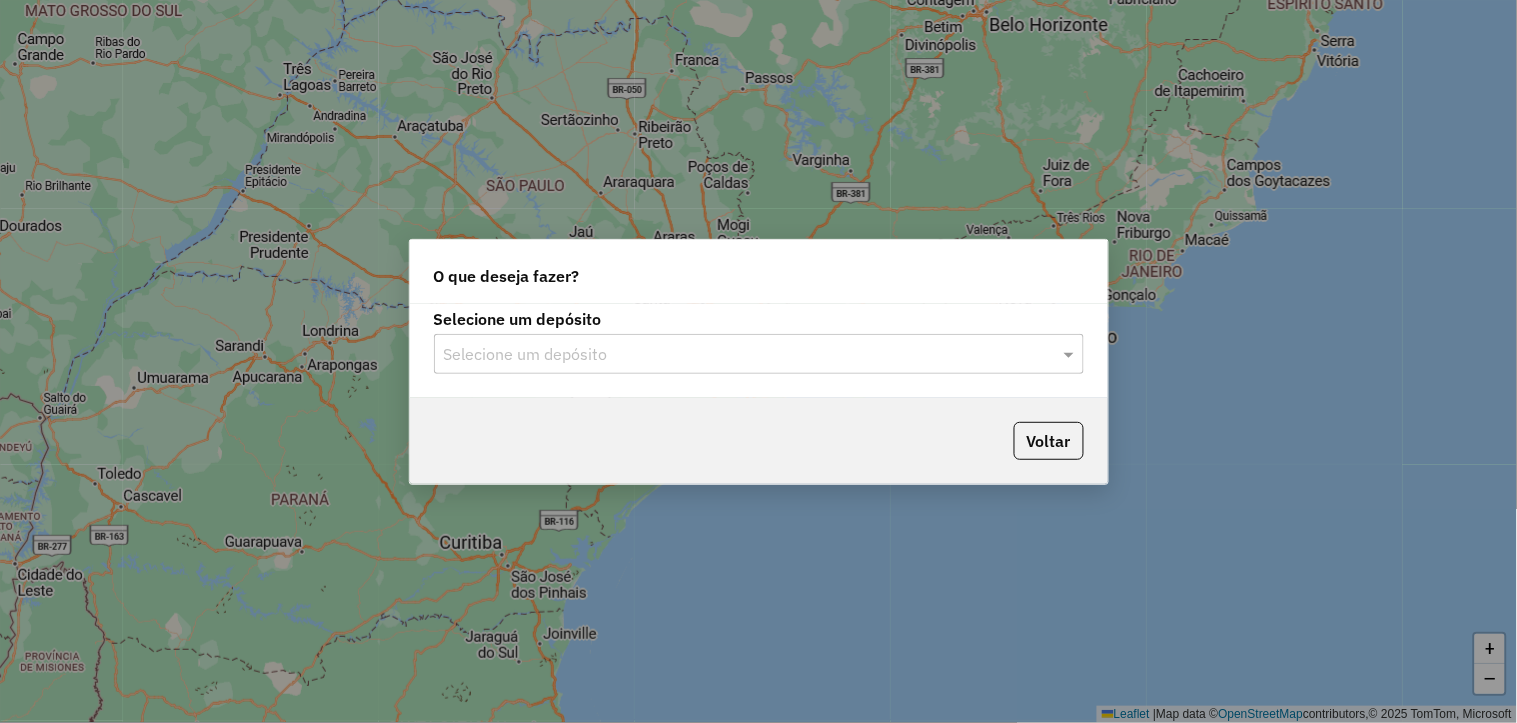 click 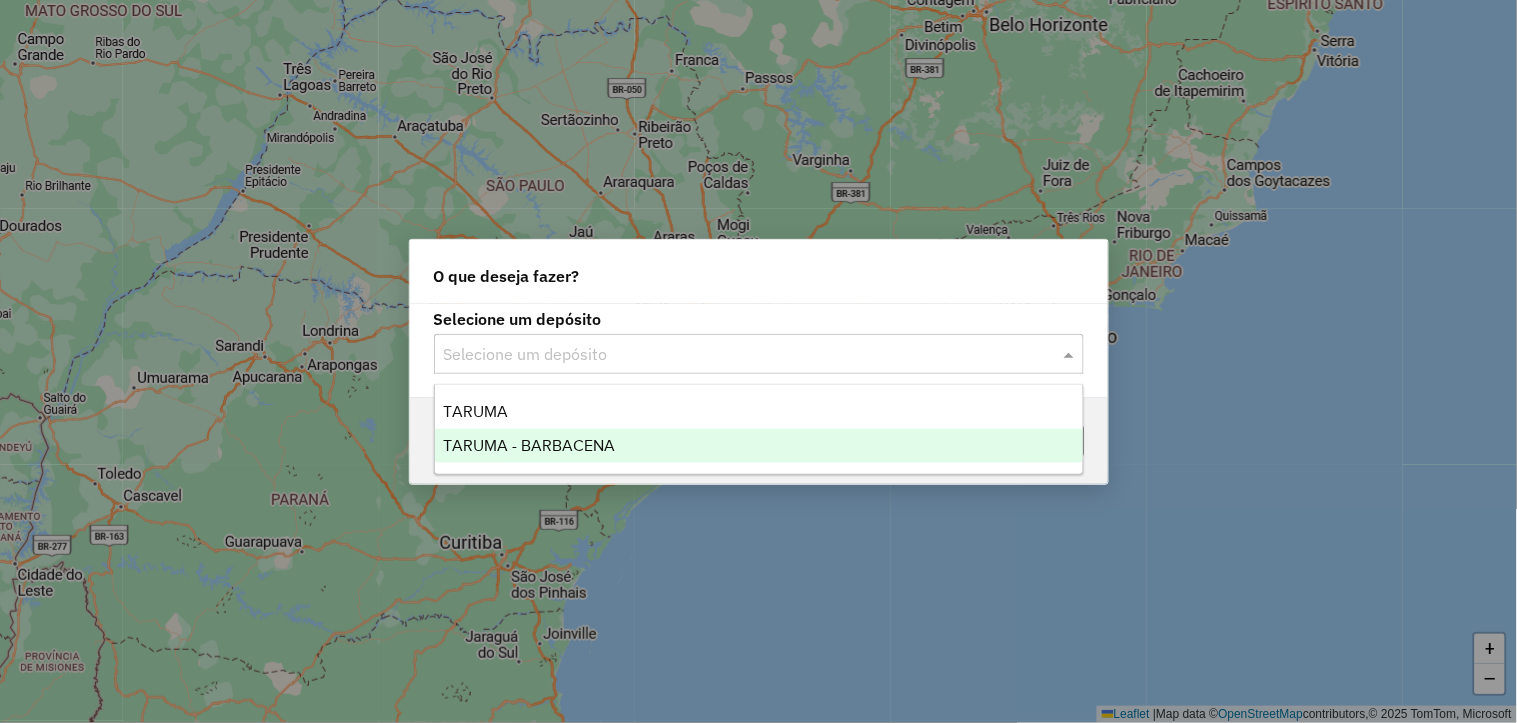click on "TARUMA - BARBACENA" at bounding box center (529, 445) 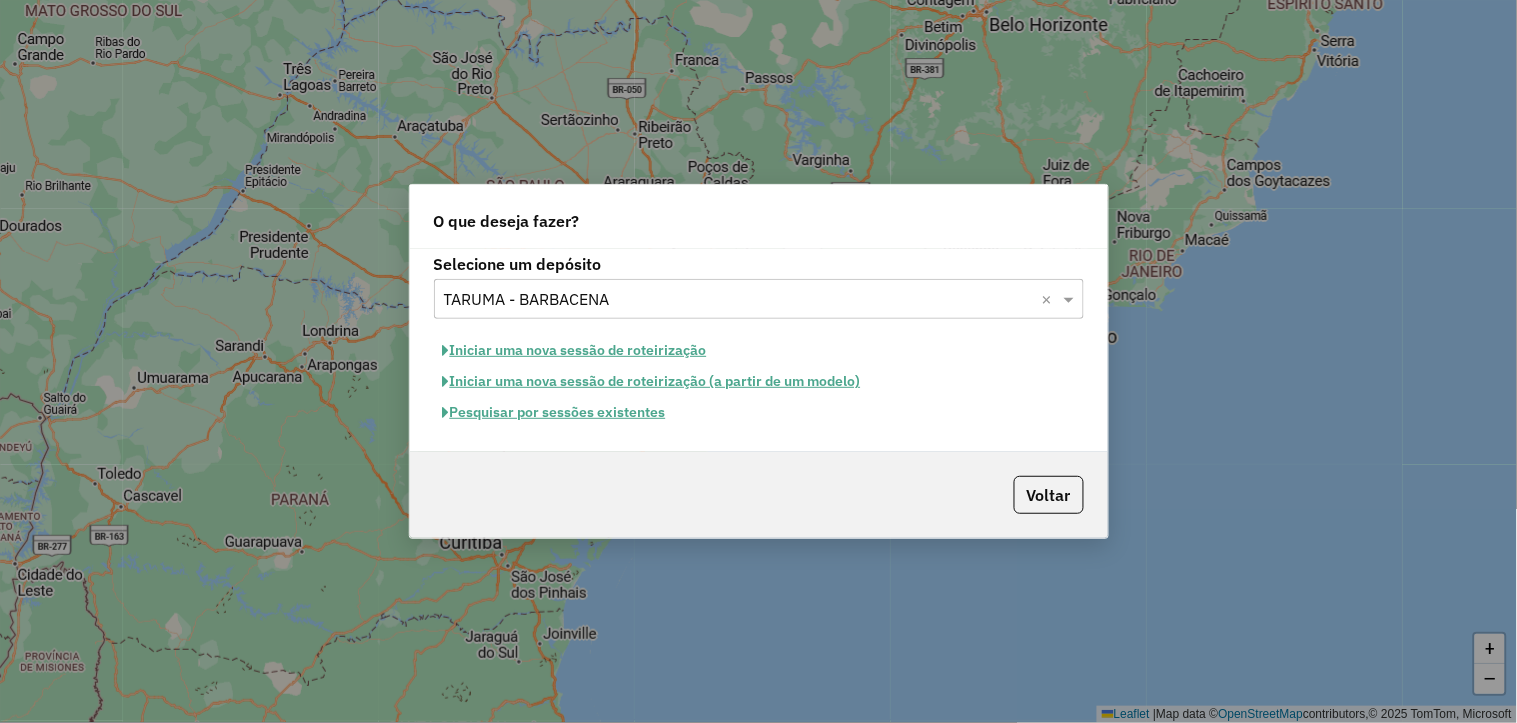 click on "Pesquisar por sessões existentes" 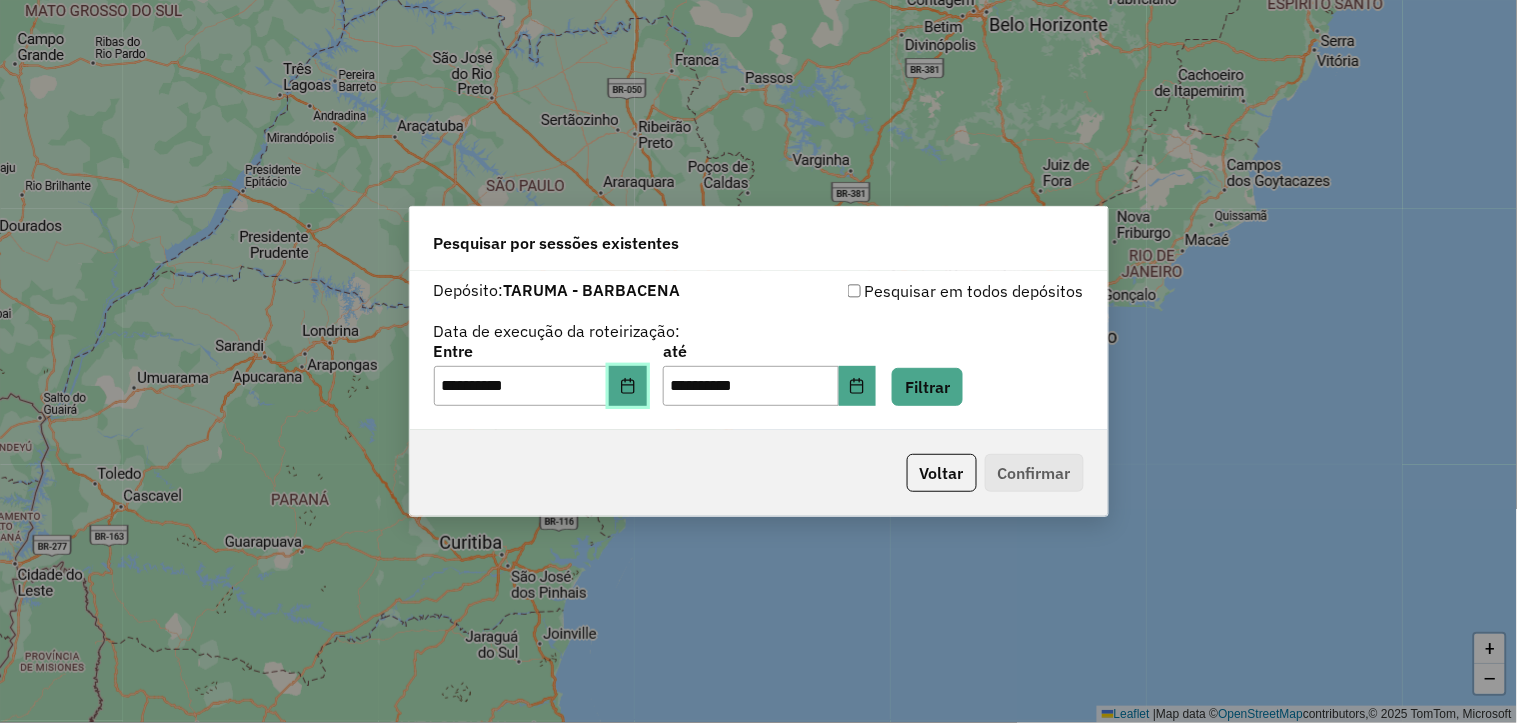 click 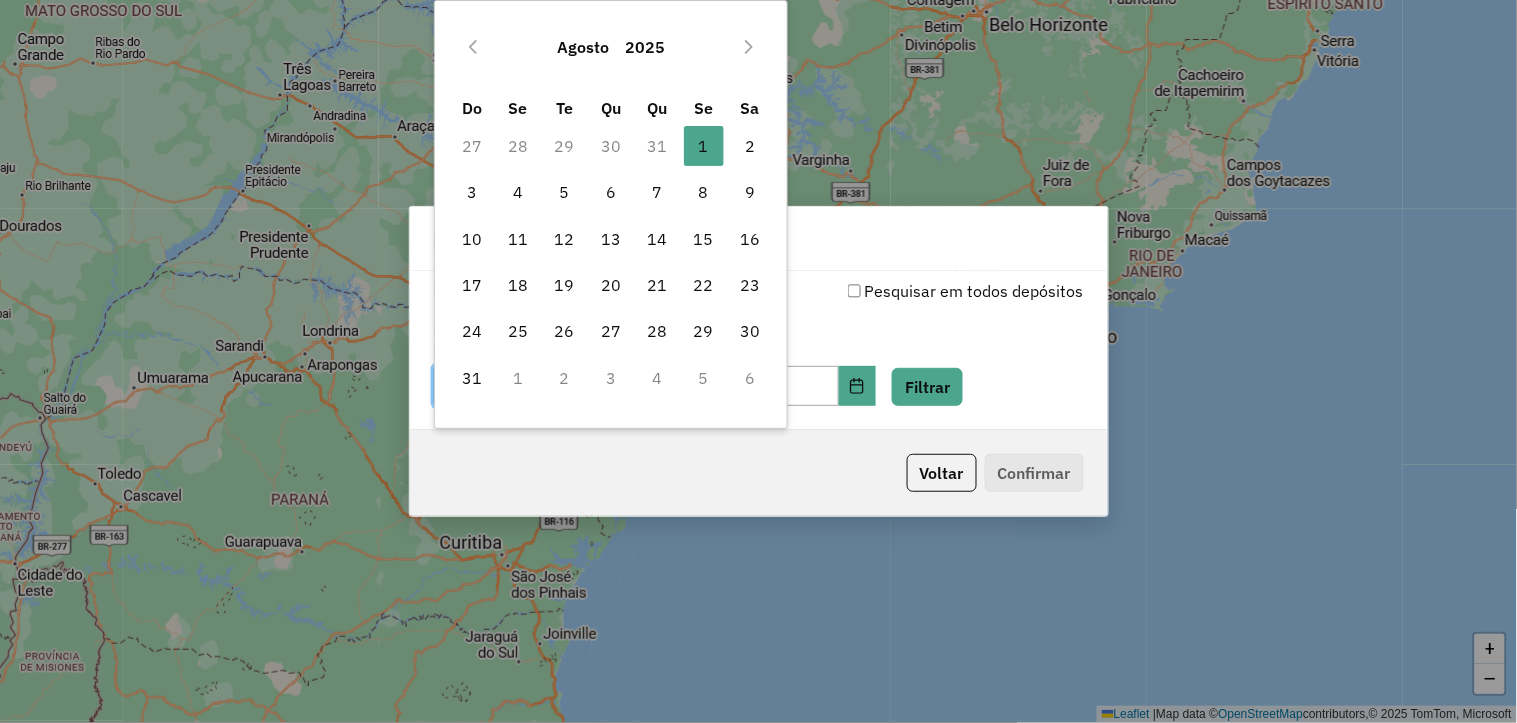 click on "4" at bounding box center [657, 378] 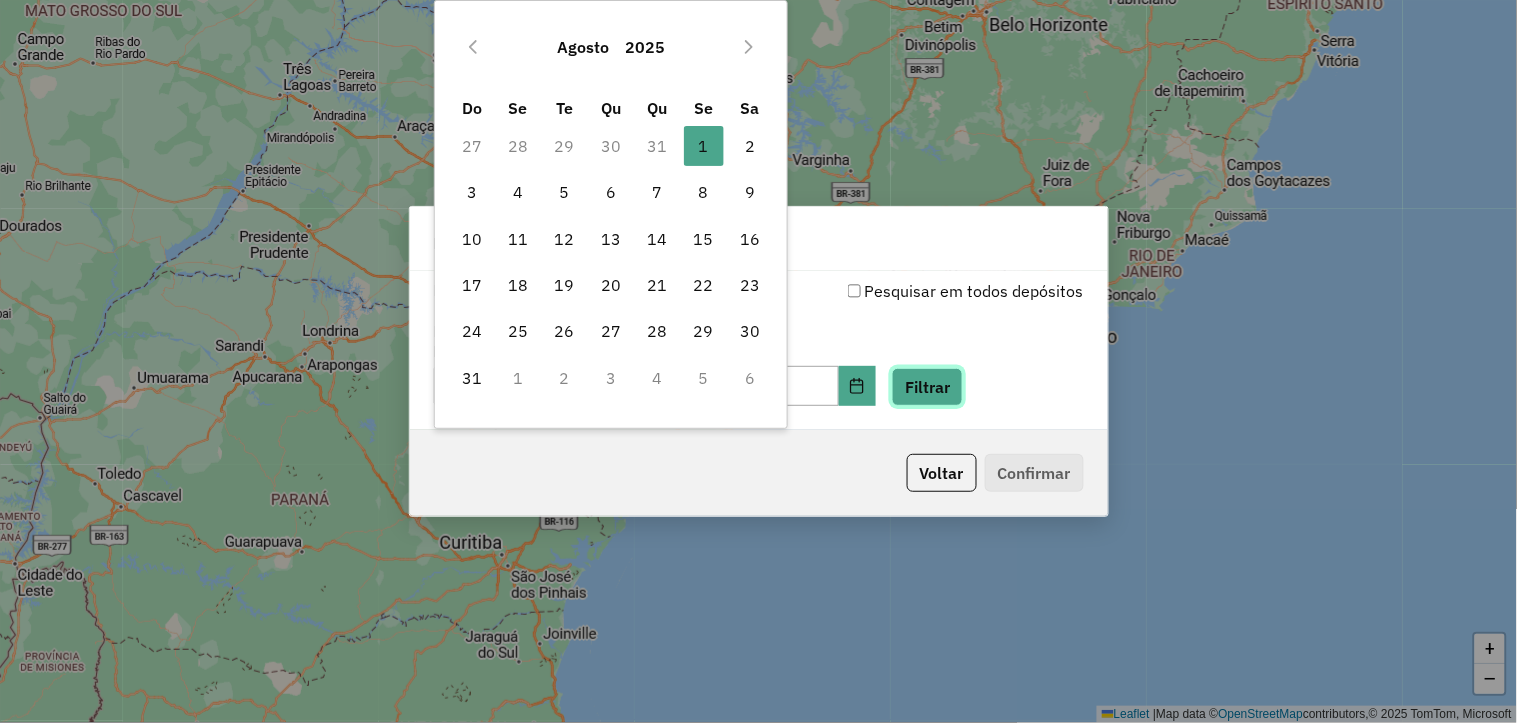 click on "Filtrar" 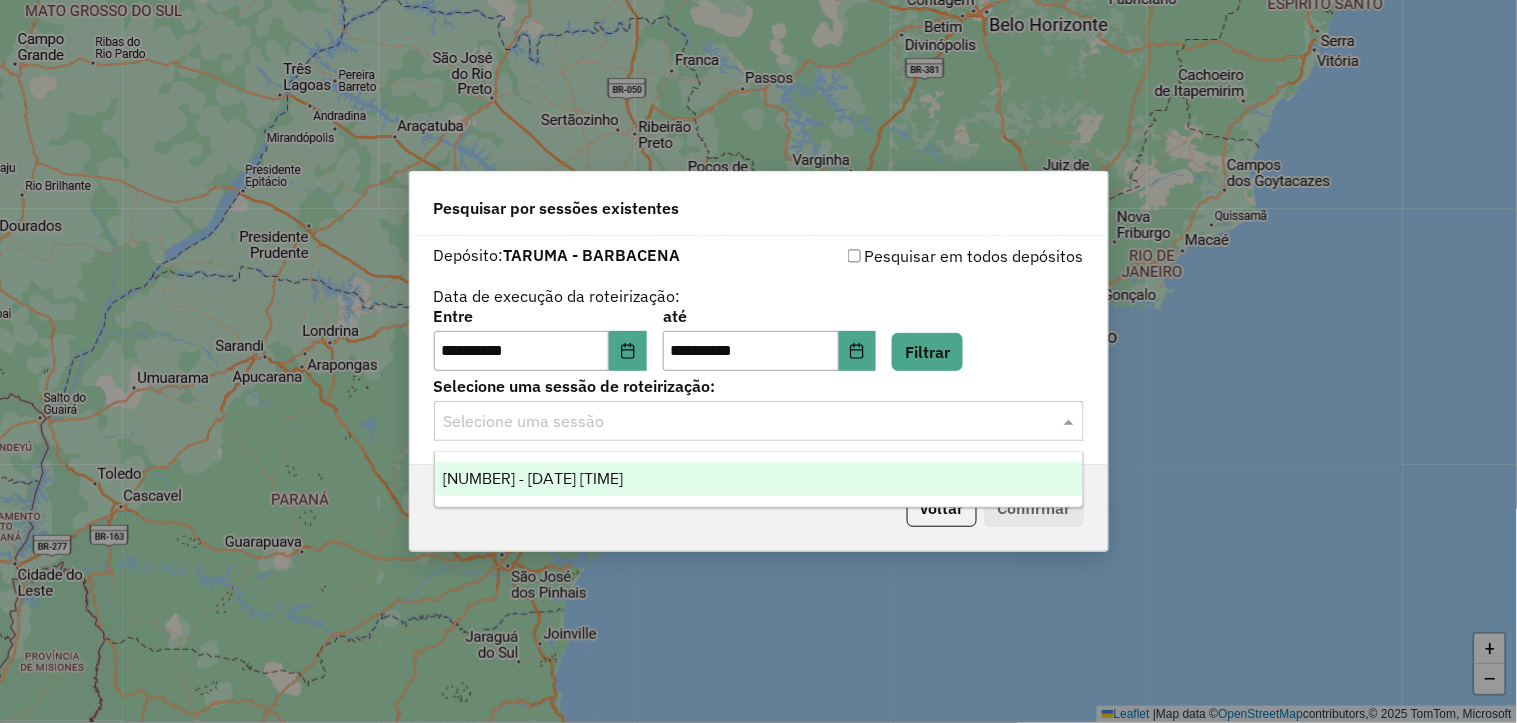 click 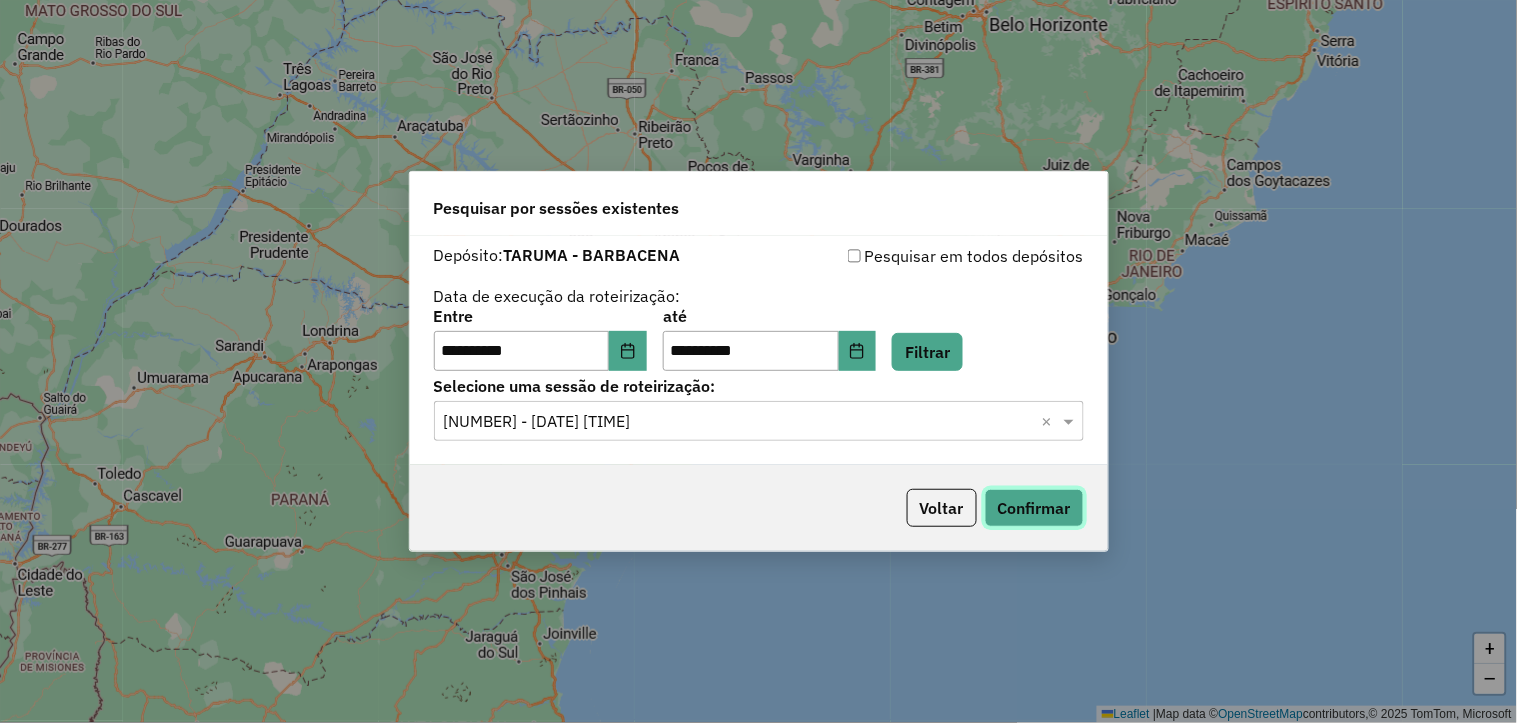 click on "Confirmar" 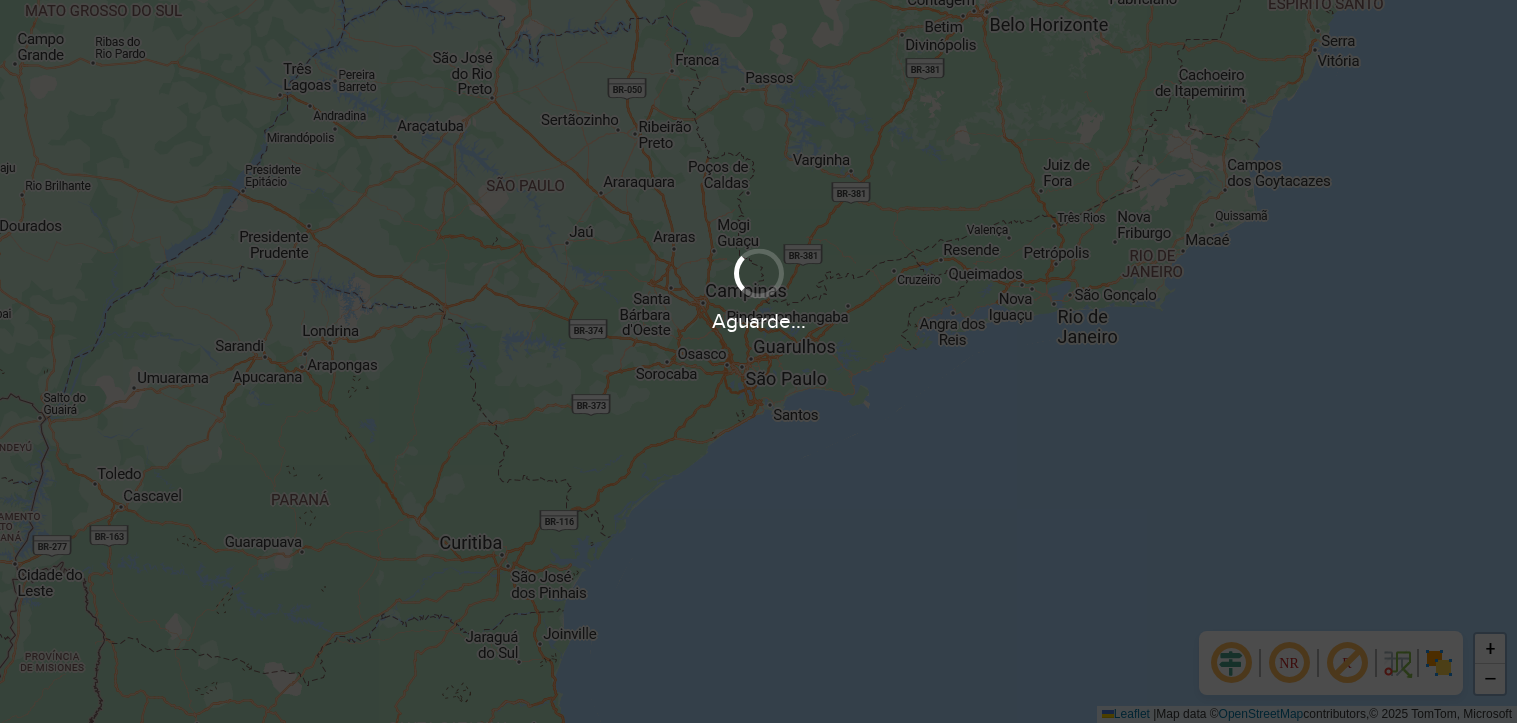 scroll, scrollTop: 0, scrollLeft: 0, axis: both 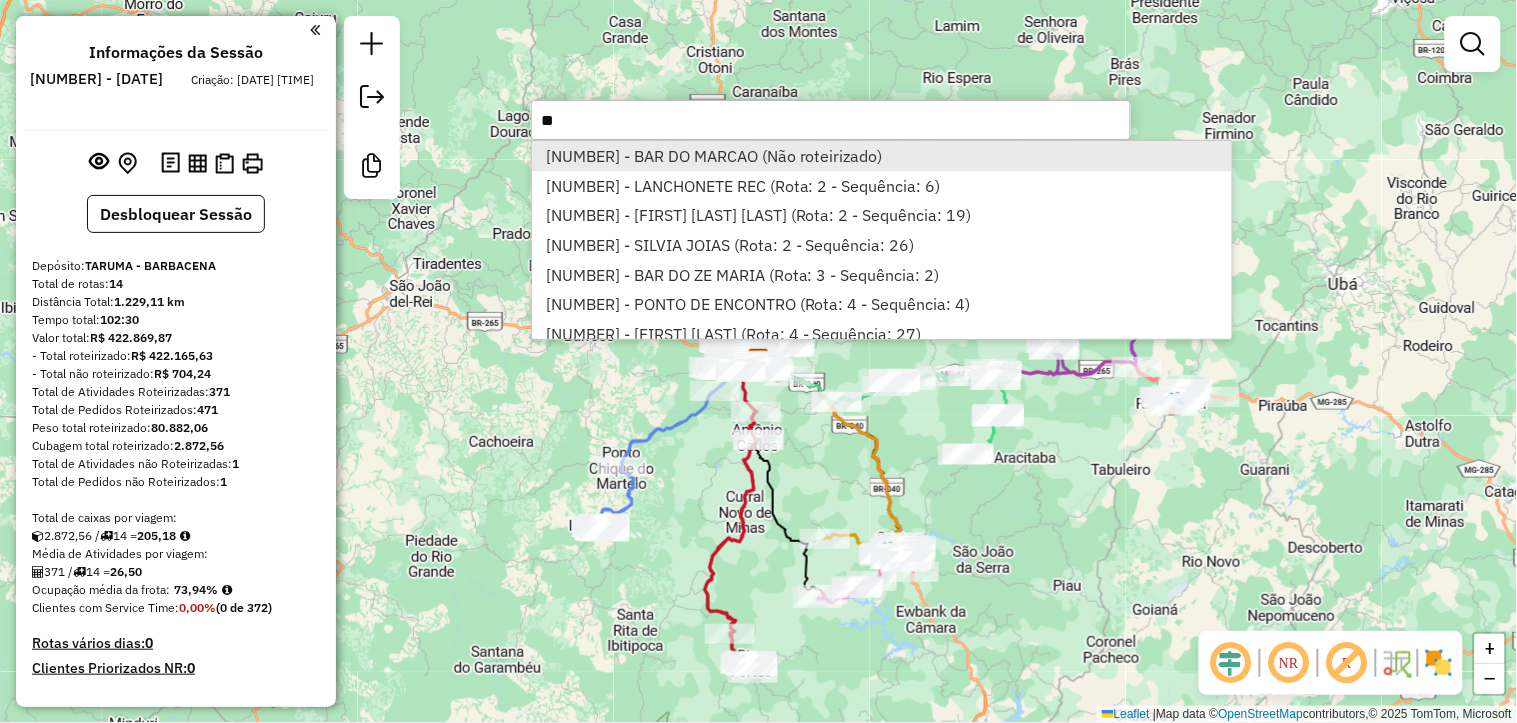 type on "**" 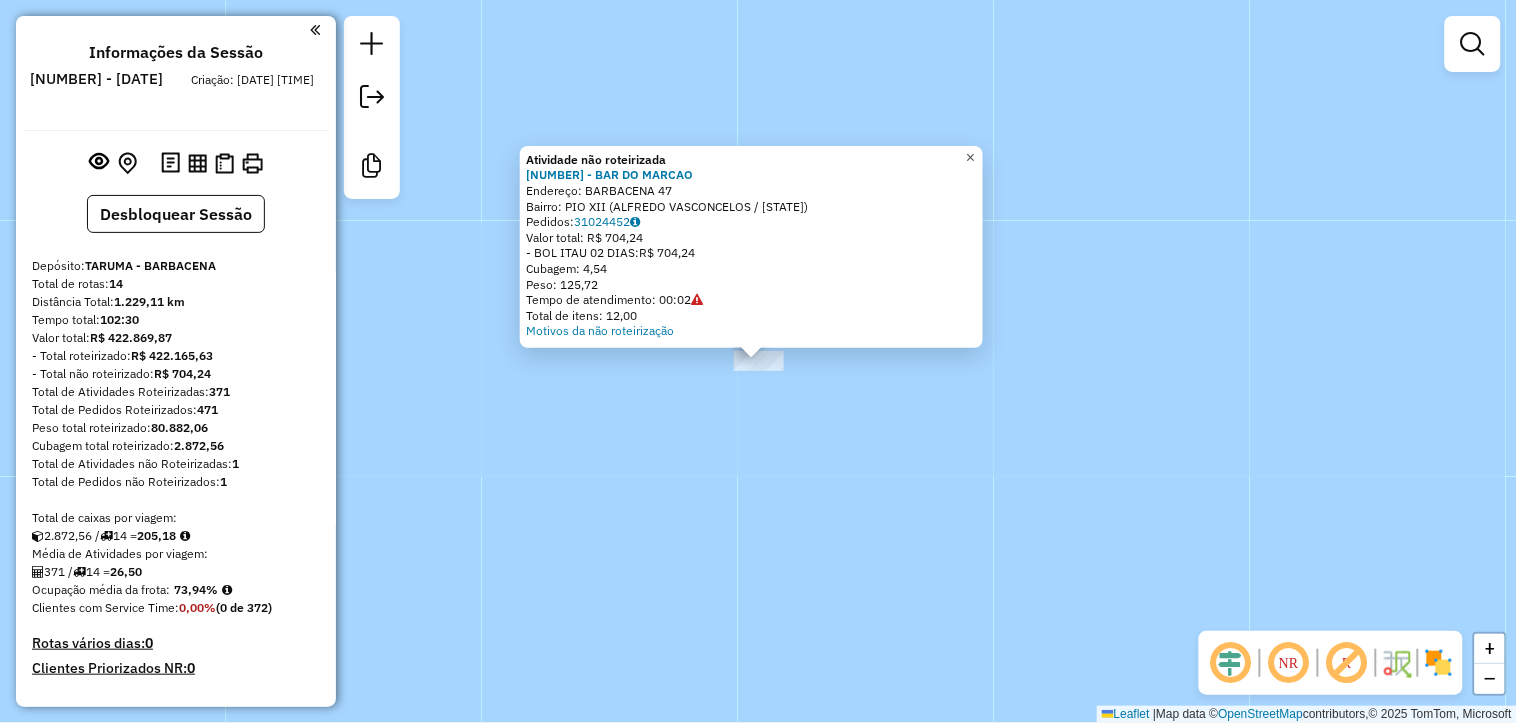 click on "×" 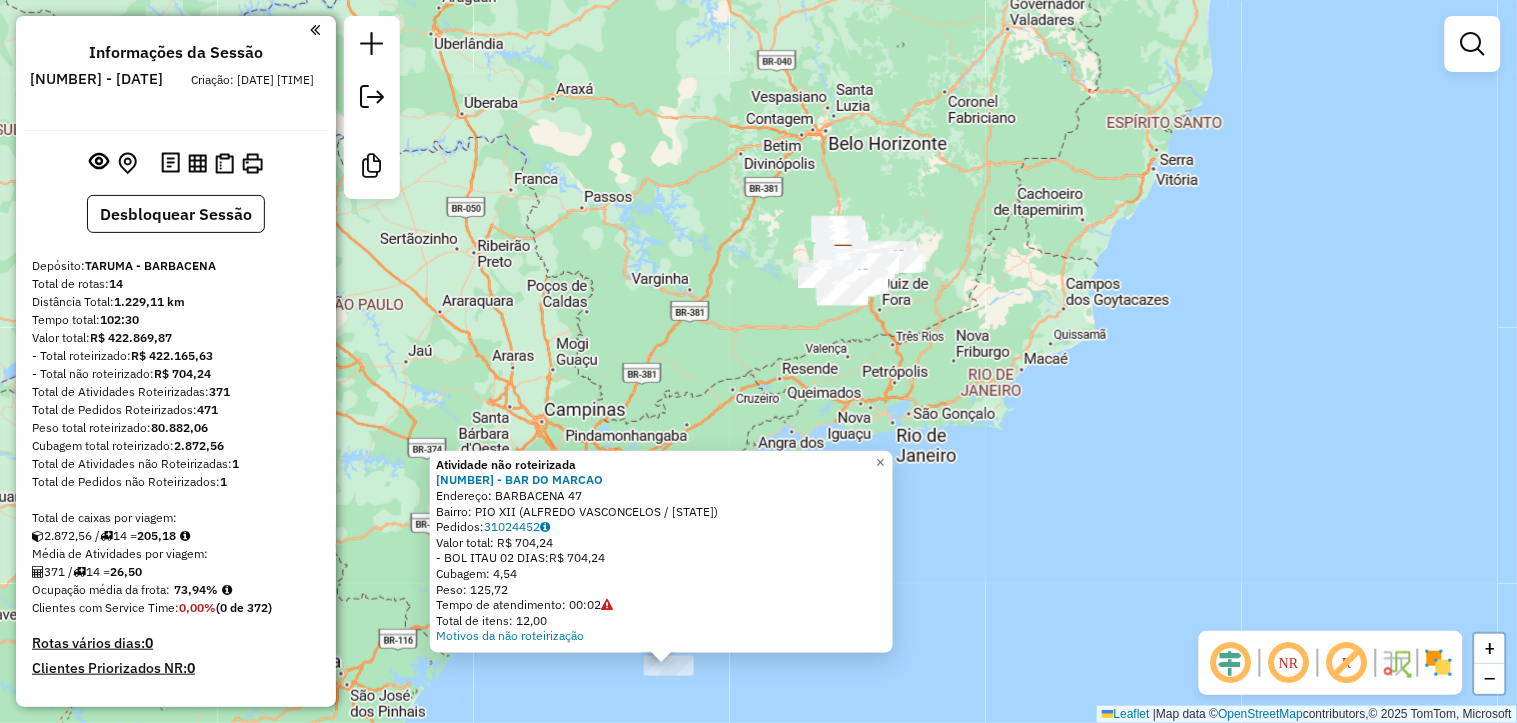 drag, startPoint x: 1220, startPoint y: 236, endPoint x: 1130, endPoint y: 540, distance: 317.04257 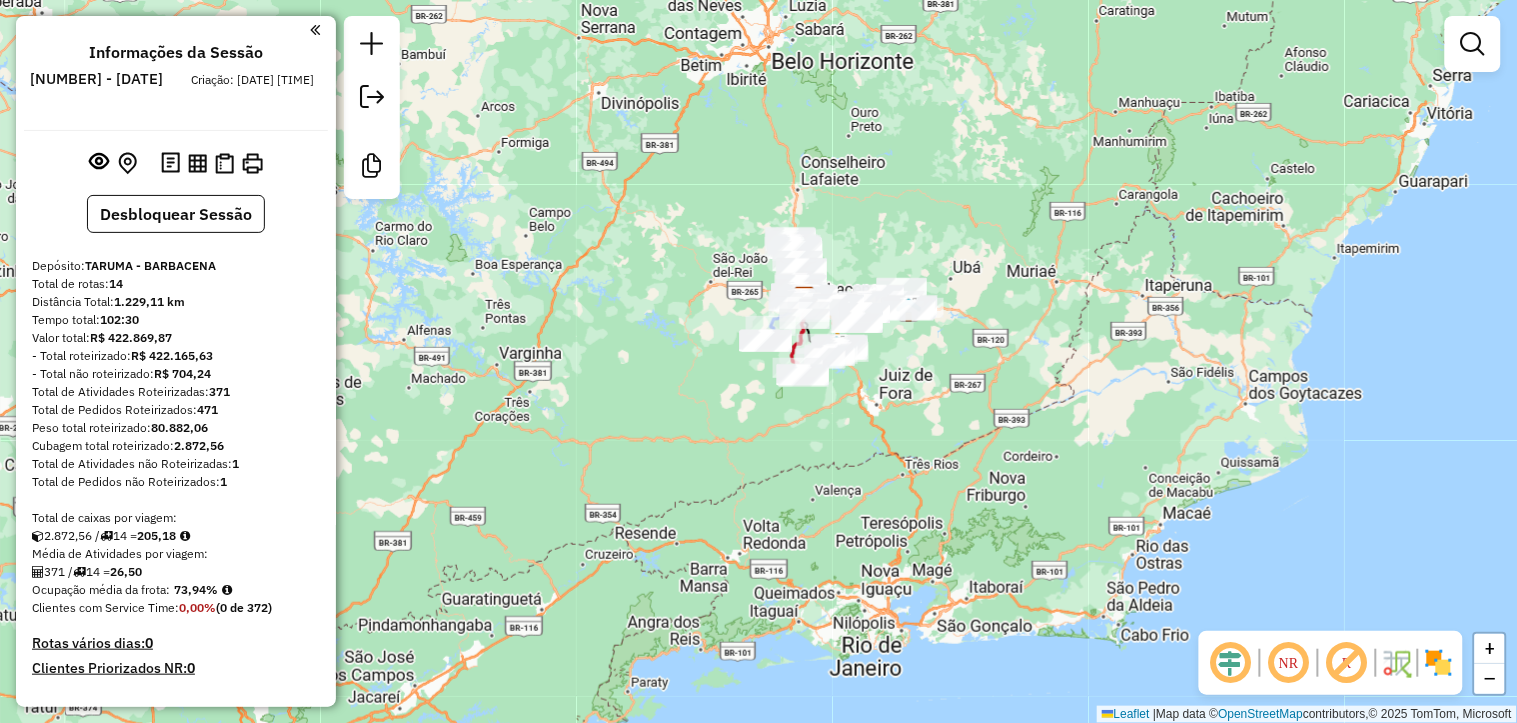 drag, startPoint x: 1037, startPoint y: 326, endPoint x: 895, endPoint y: 147, distance: 228.48413 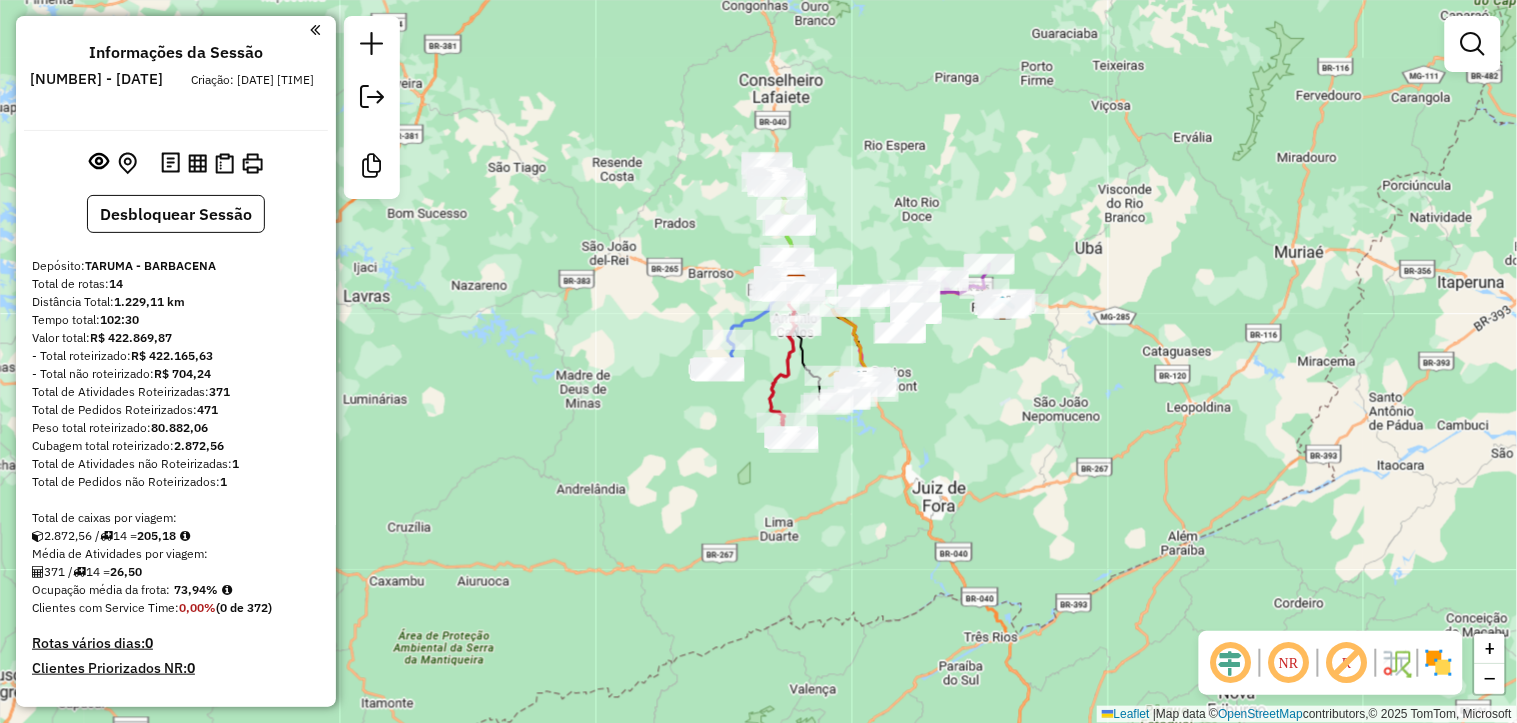 drag, startPoint x: 911, startPoint y: 396, endPoint x: 862, endPoint y: 463, distance: 83.00603 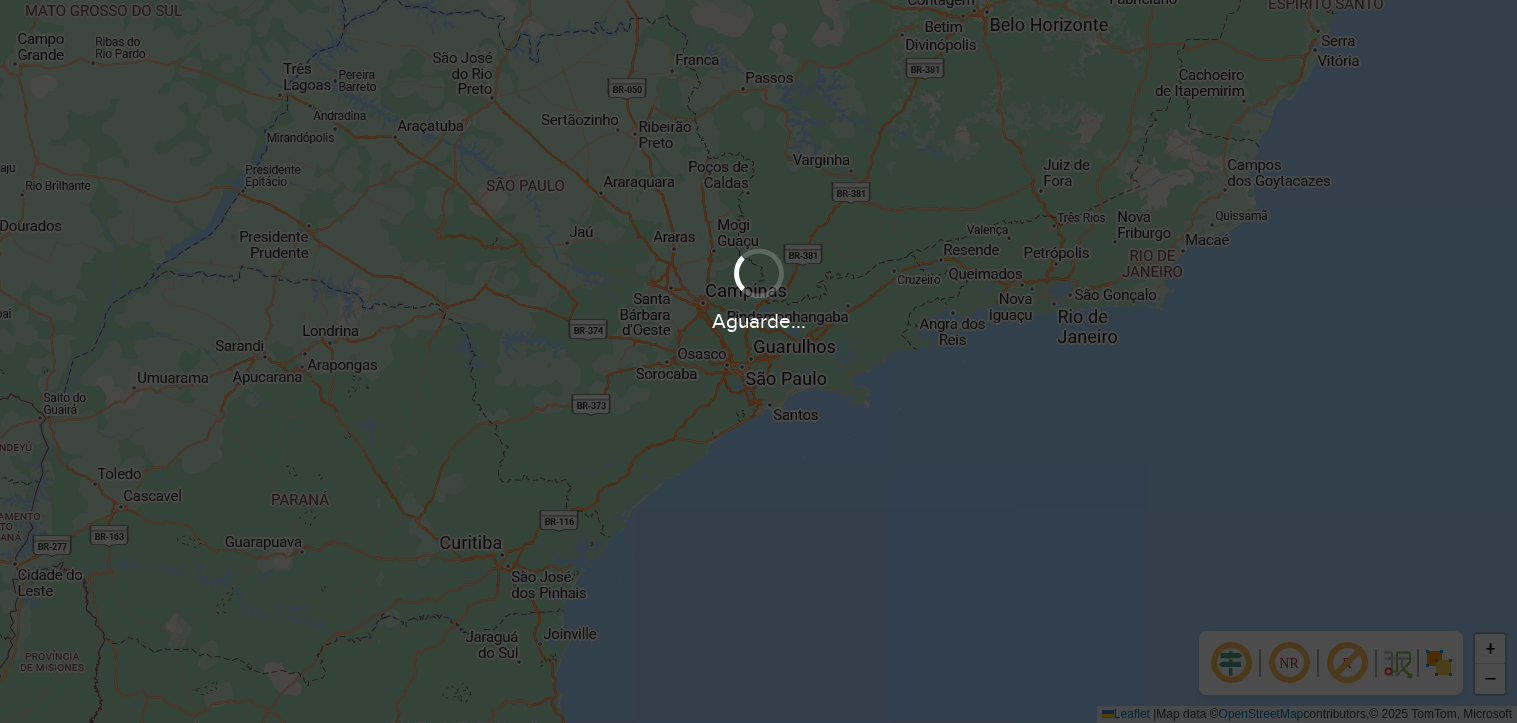 scroll, scrollTop: 0, scrollLeft: 0, axis: both 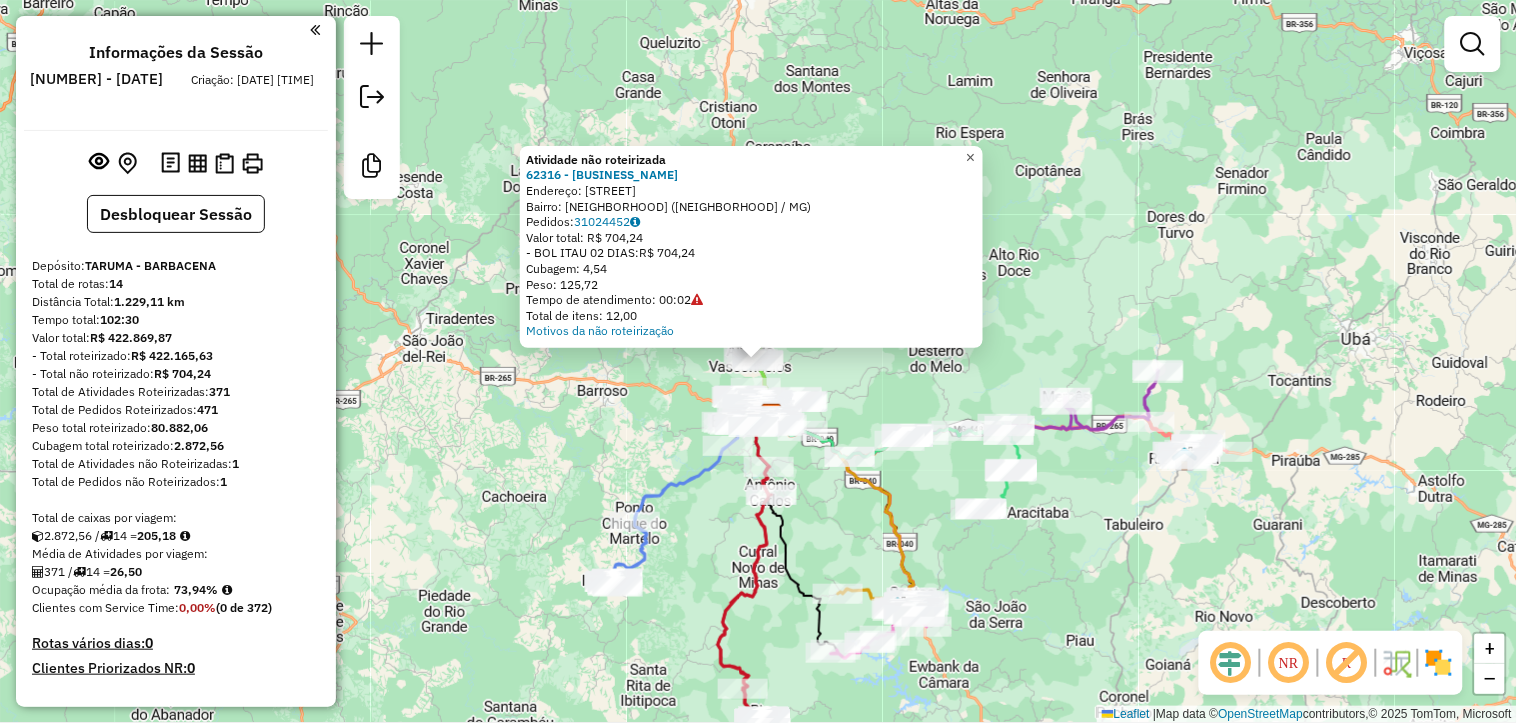 click on "×" 